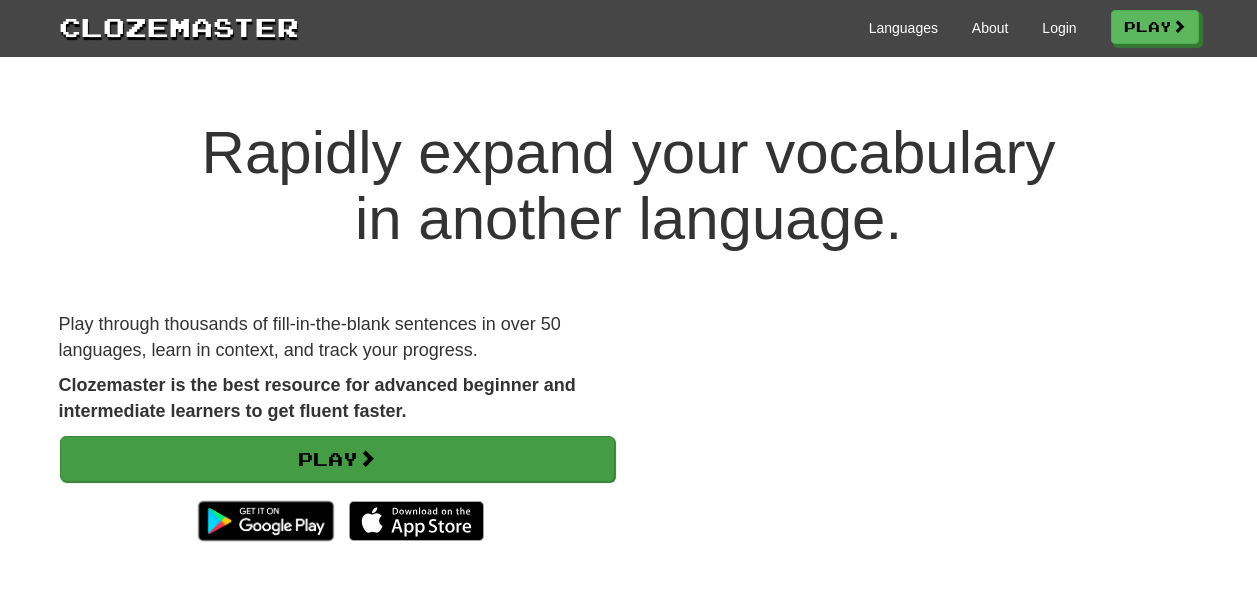 scroll, scrollTop: 0, scrollLeft: 0, axis: both 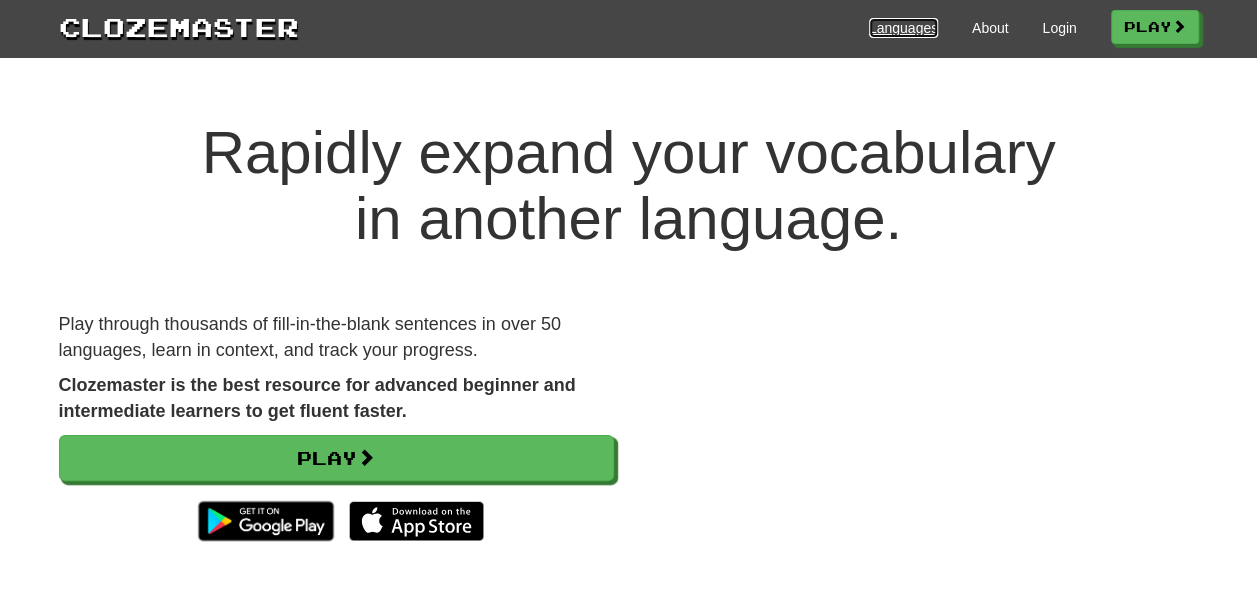 click on "Languages" at bounding box center (903, 28) 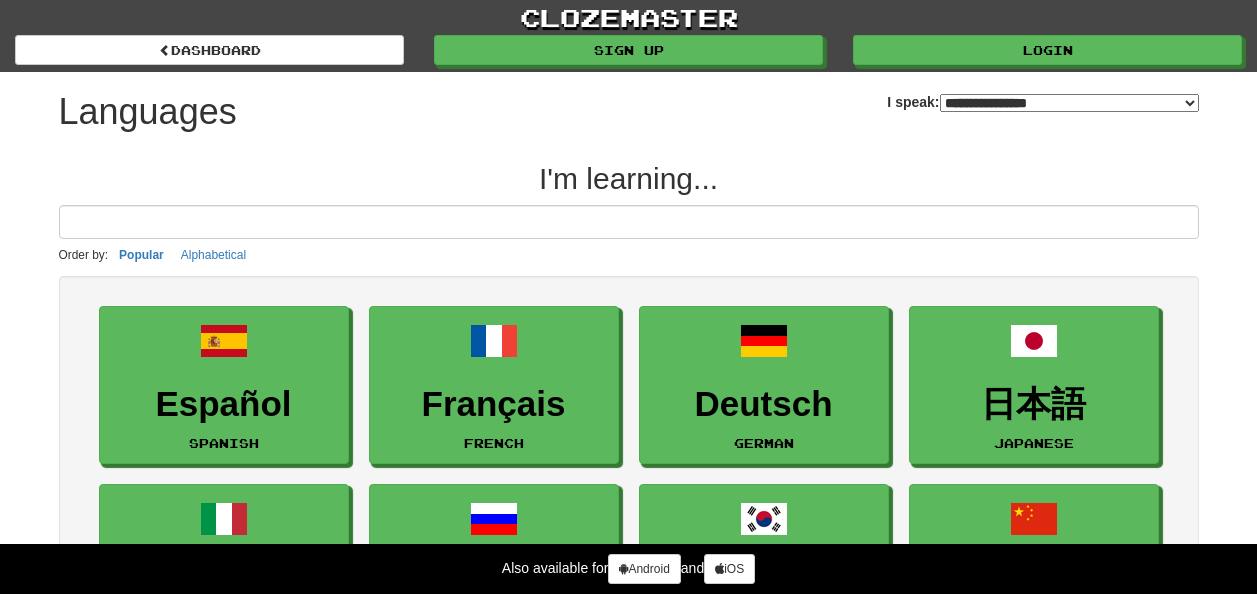 select on "*******" 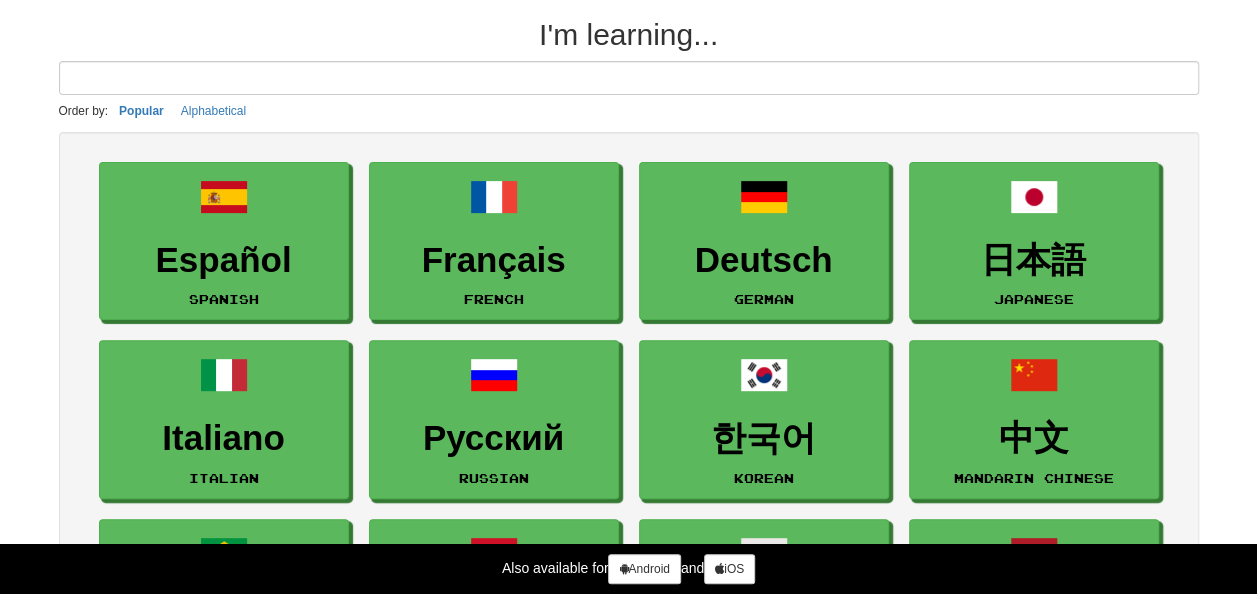 scroll, scrollTop: 0, scrollLeft: 0, axis: both 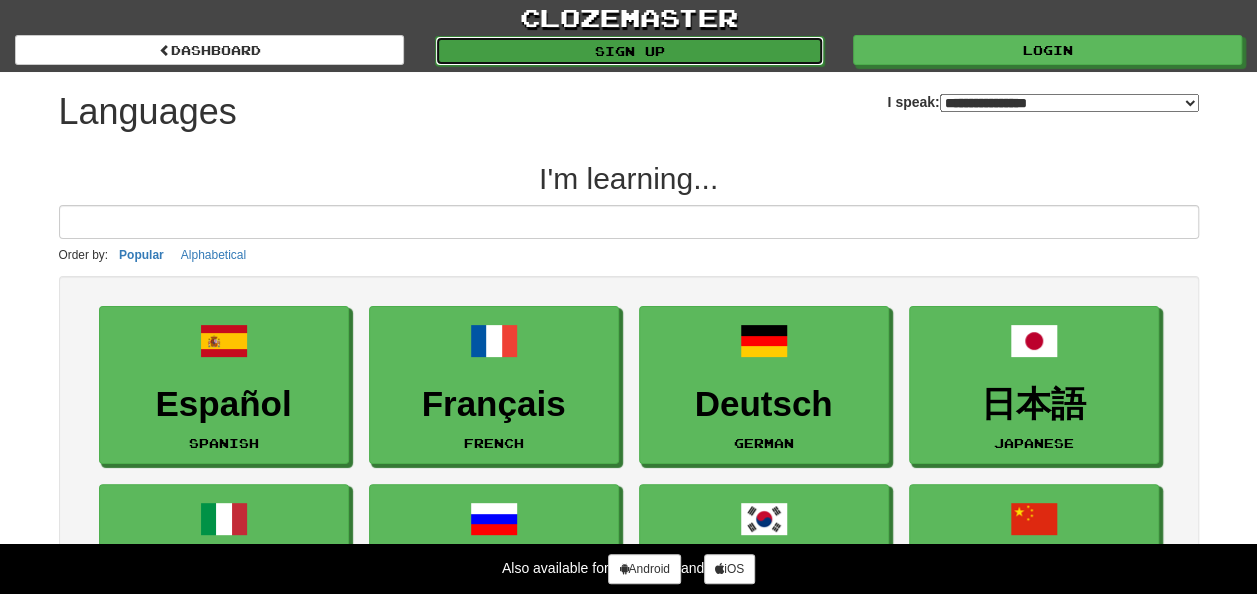click on "Sign up" at bounding box center (629, 51) 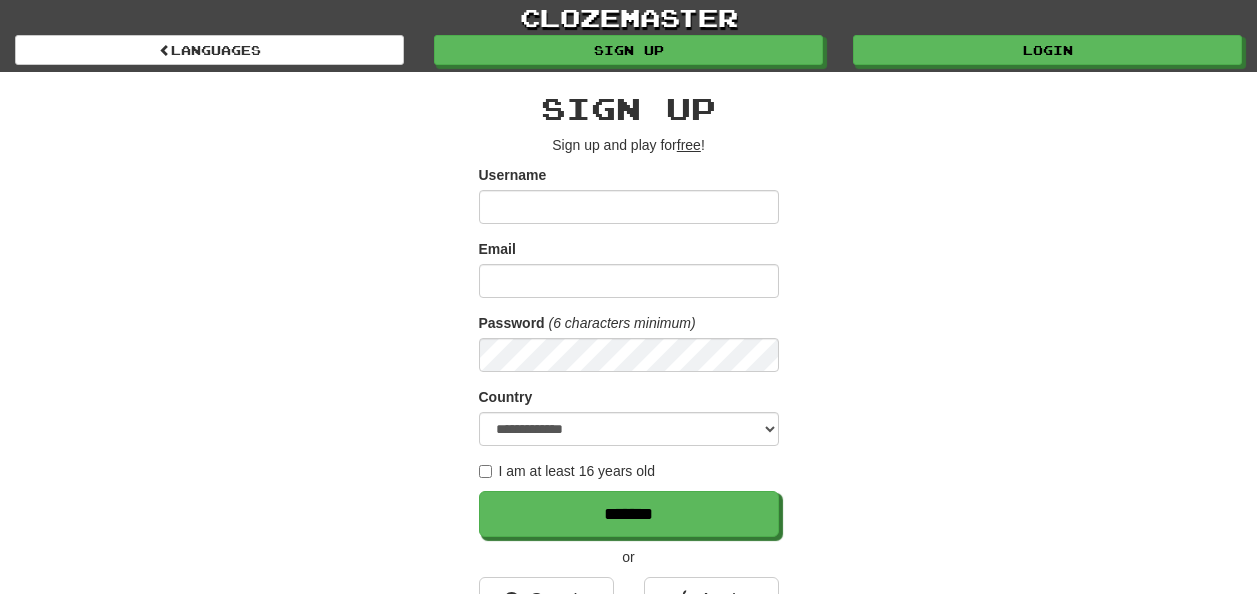 scroll, scrollTop: 0, scrollLeft: 0, axis: both 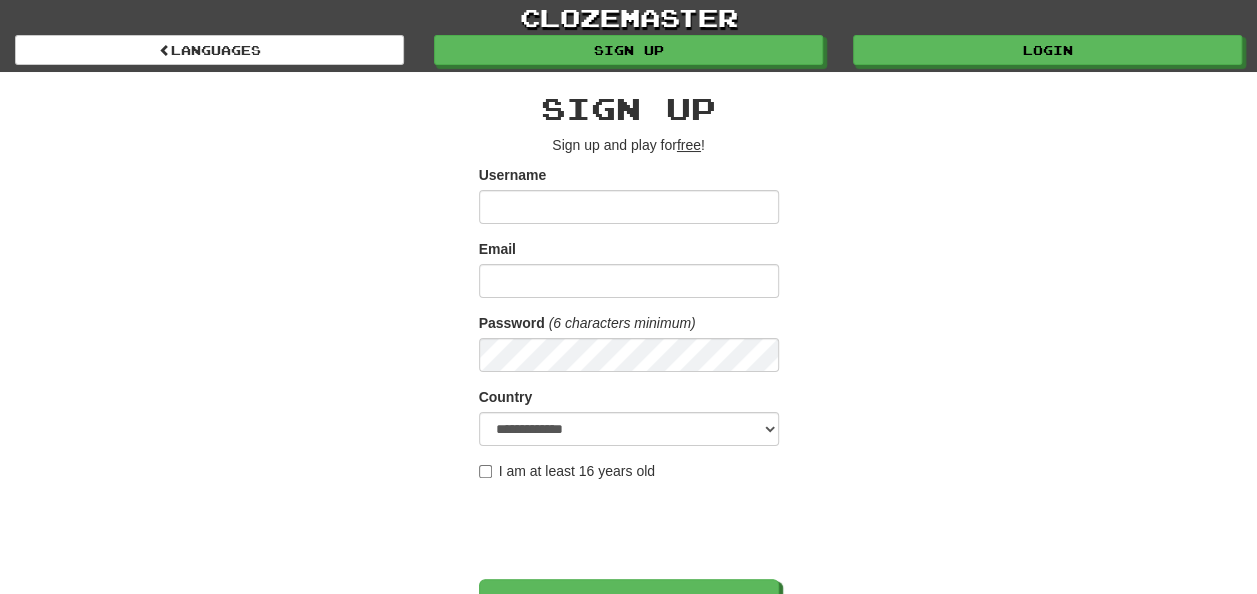 click on "Username" at bounding box center [629, 207] 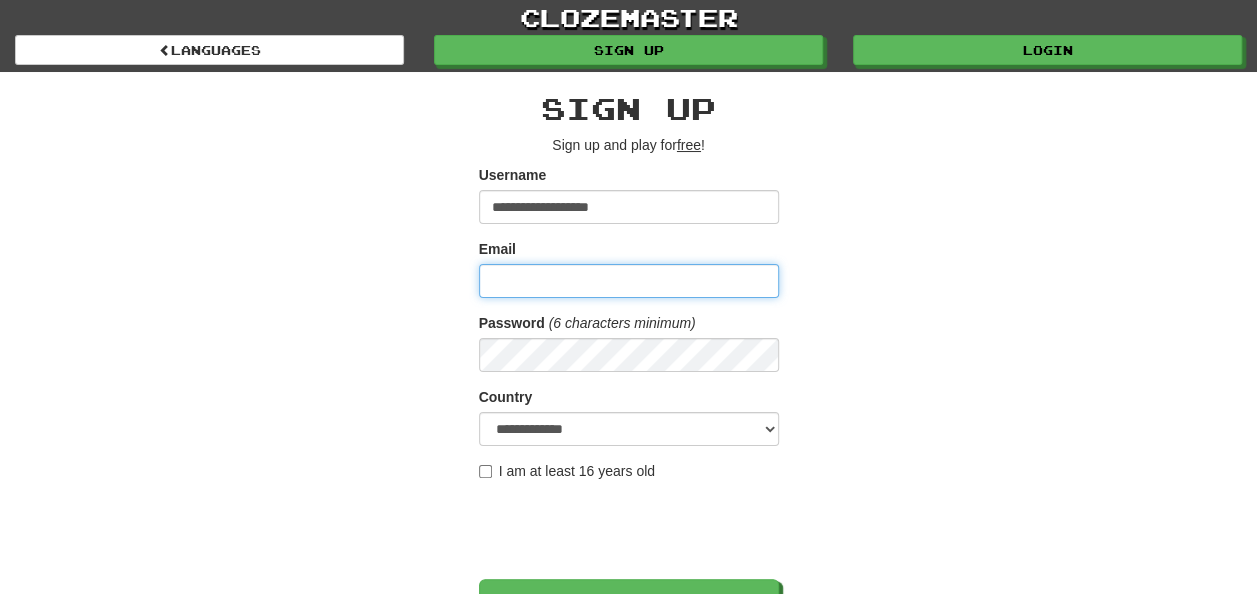 type on "**********" 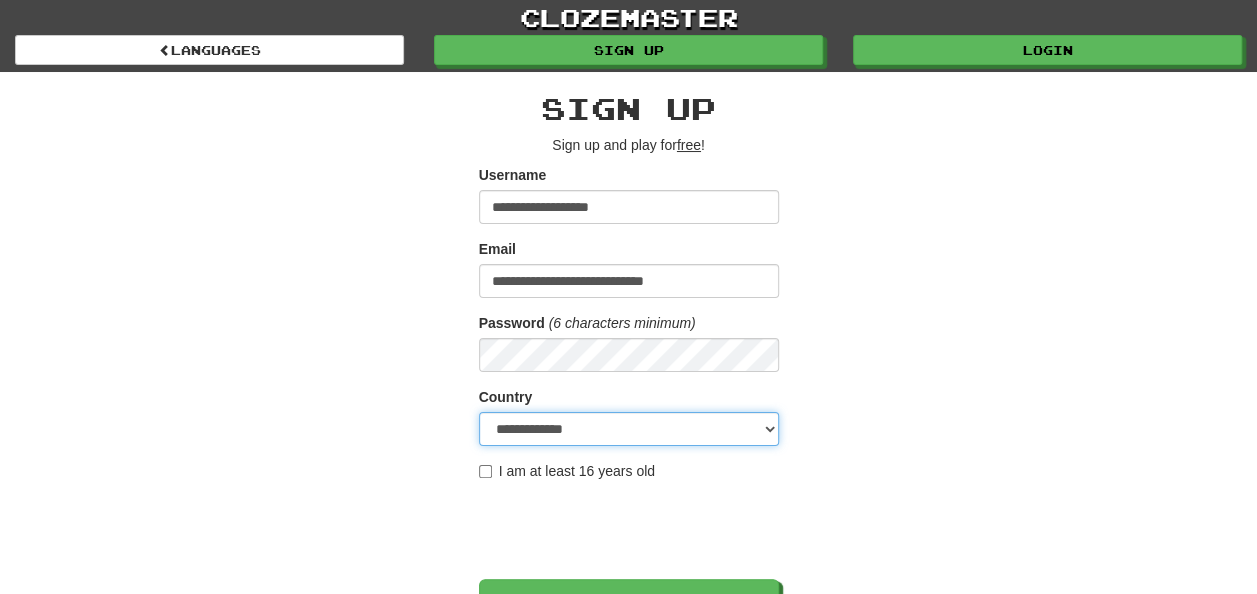 select on "**" 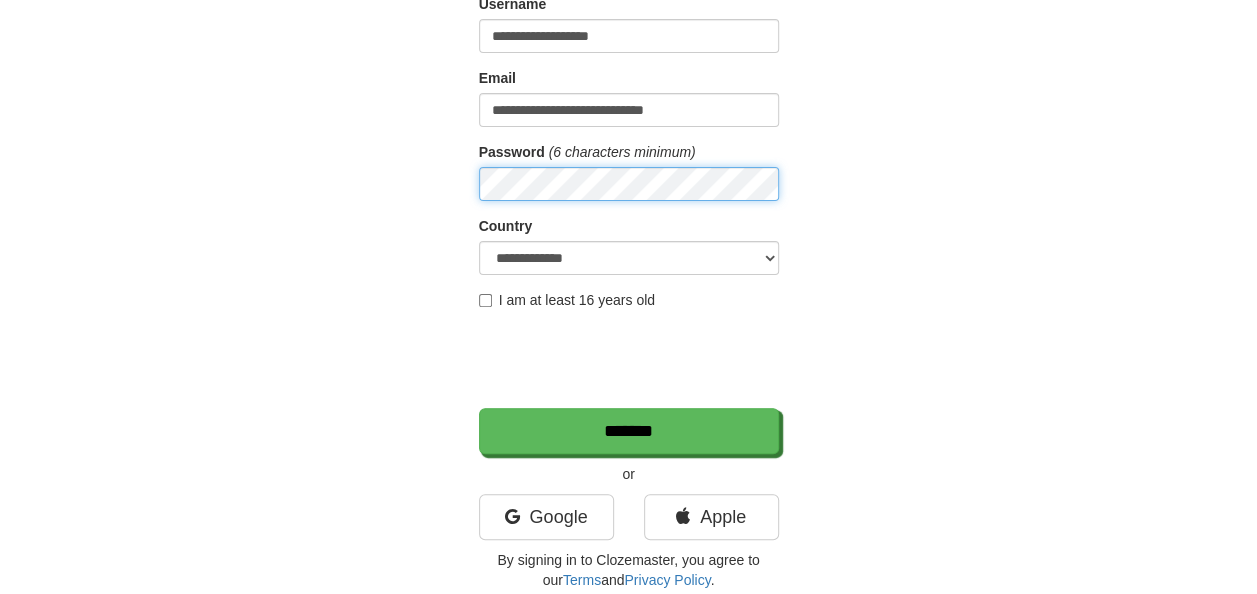 scroll, scrollTop: 200, scrollLeft: 0, axis: vertical 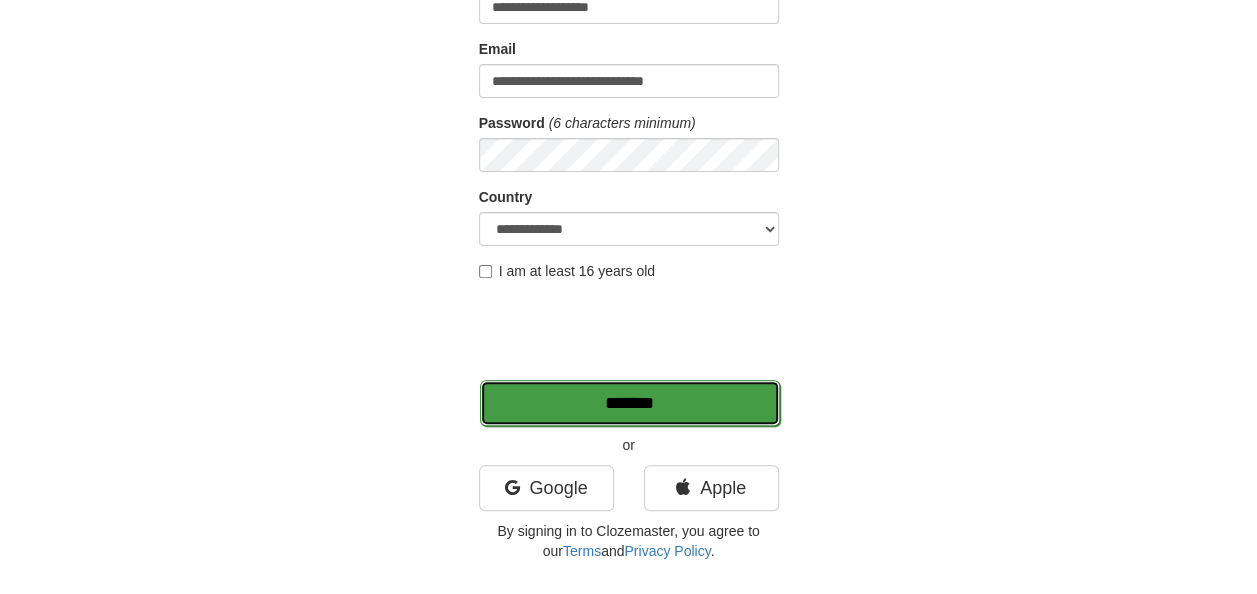 click on "*******" at bounding box center [630, 403] 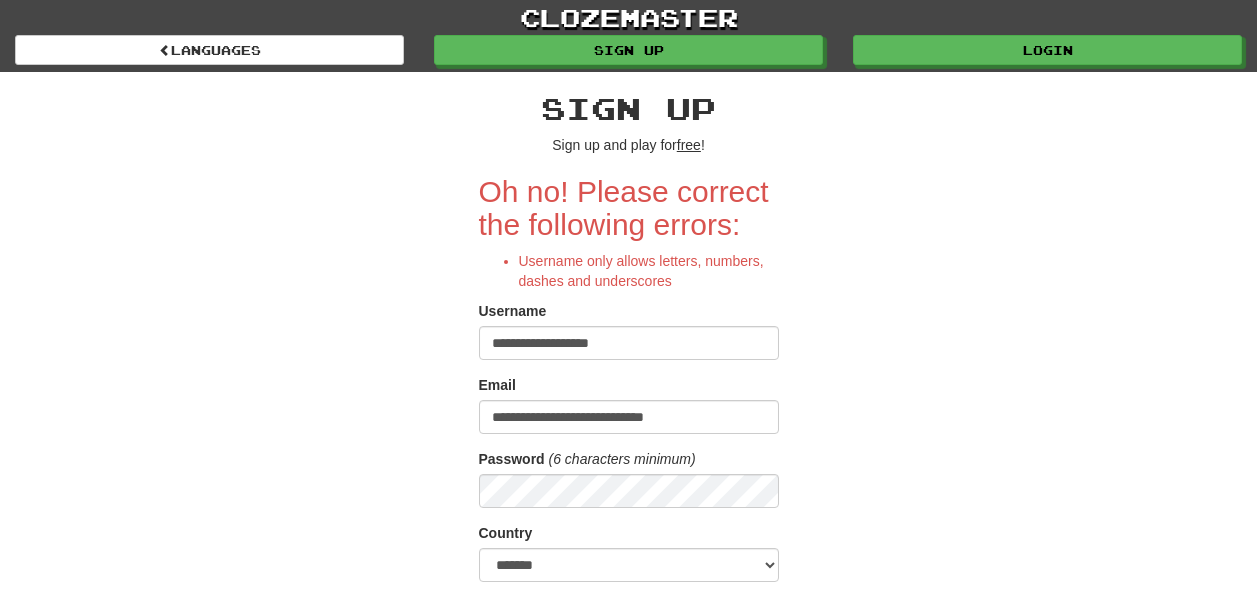 scroll, scrollTop: 0, scrollLeft: 0, axis: both 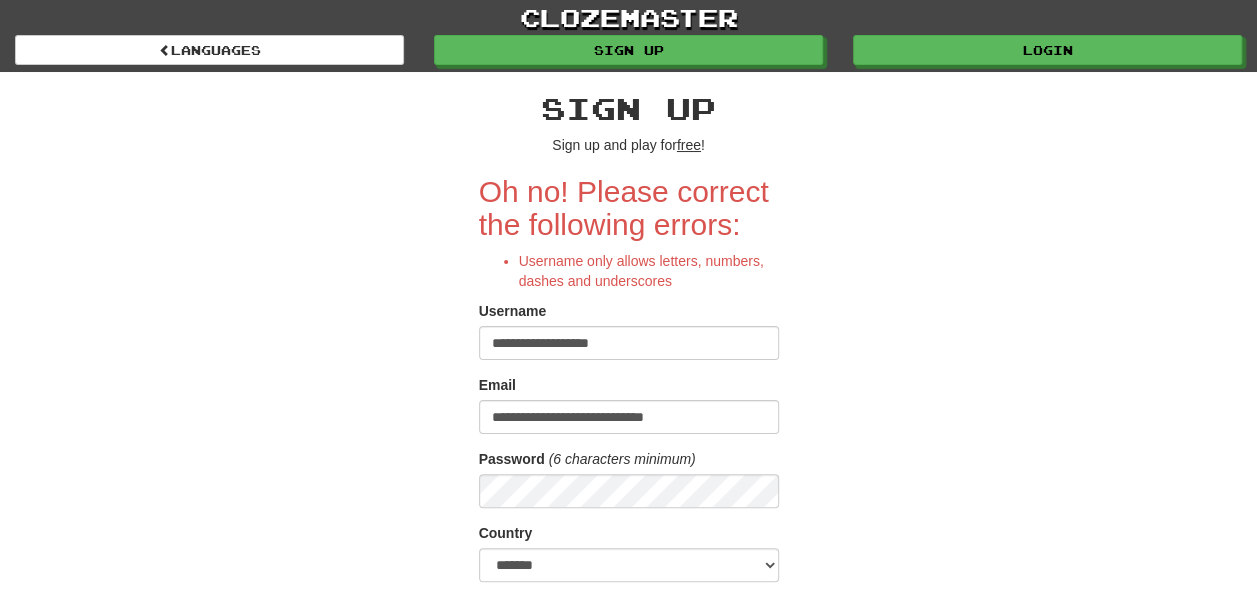 click on "**********" at bounding box center (629, 343) 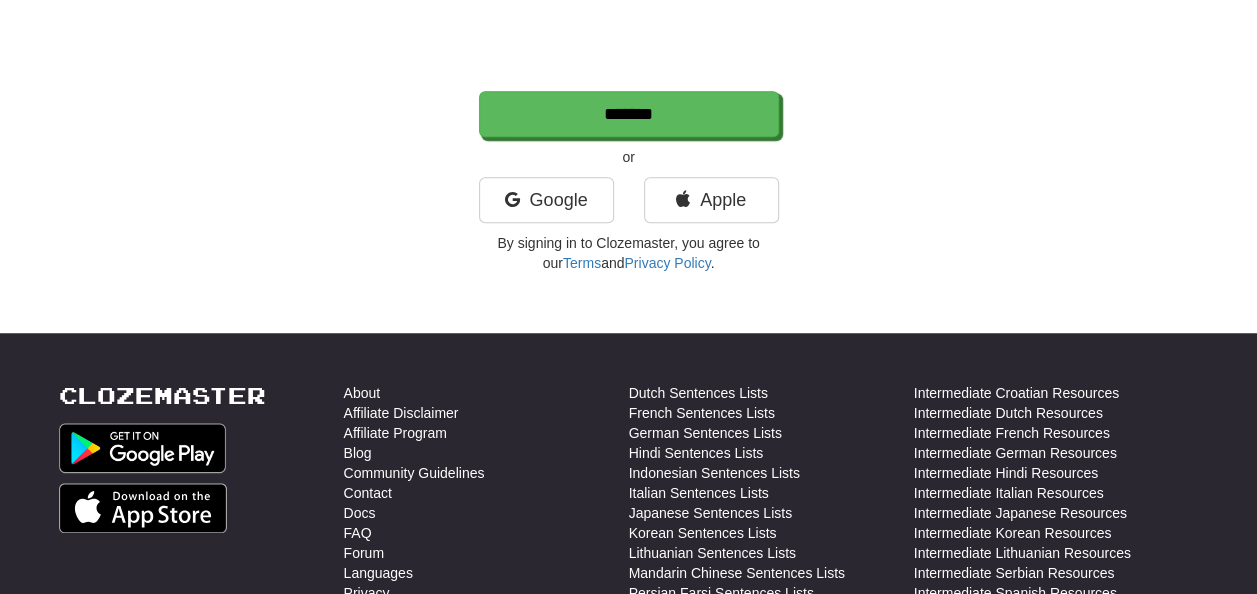 scroll, scrollTop: 500, scrollLeft: 0, axis: vertical 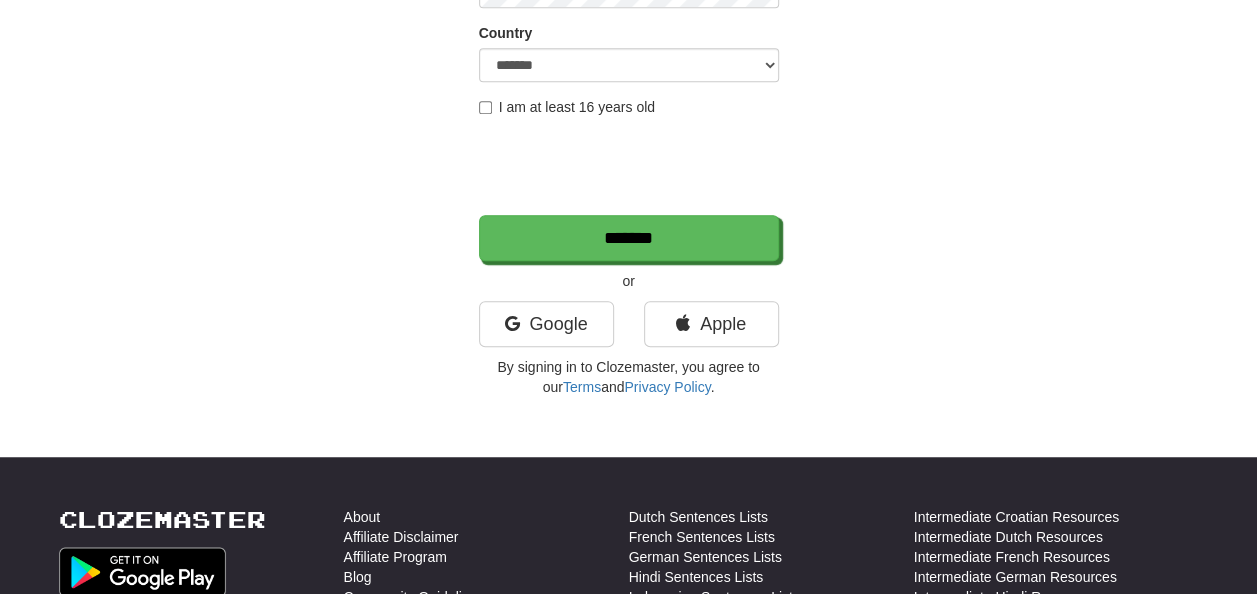 type on "**********" 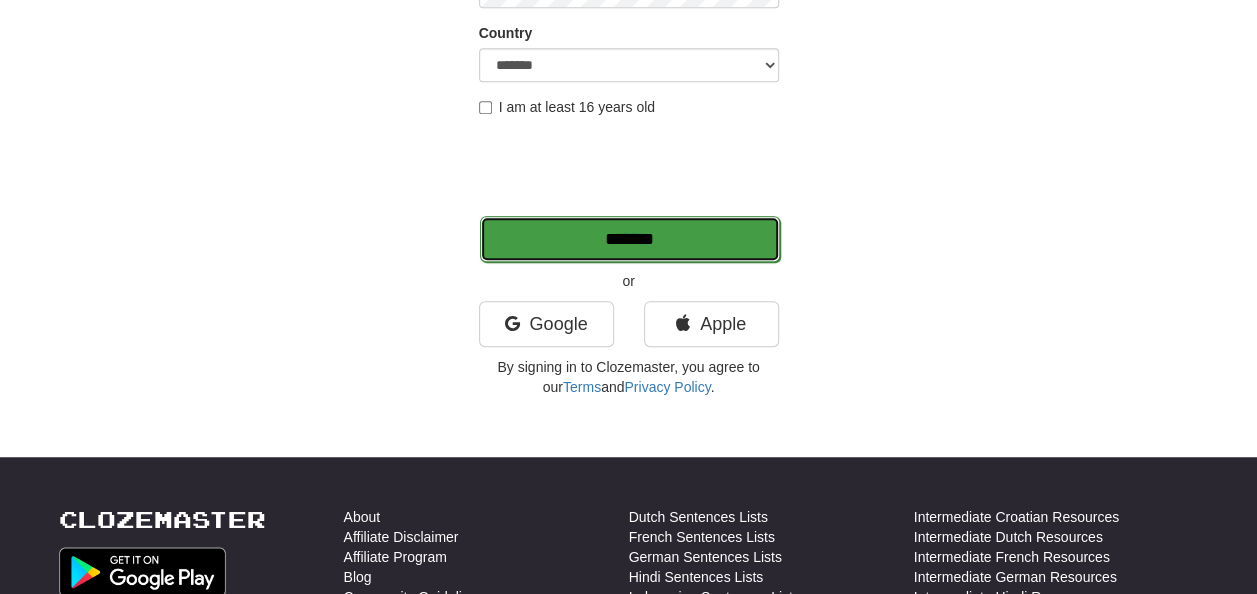 click on "*******" at bounding box center [630, 239] 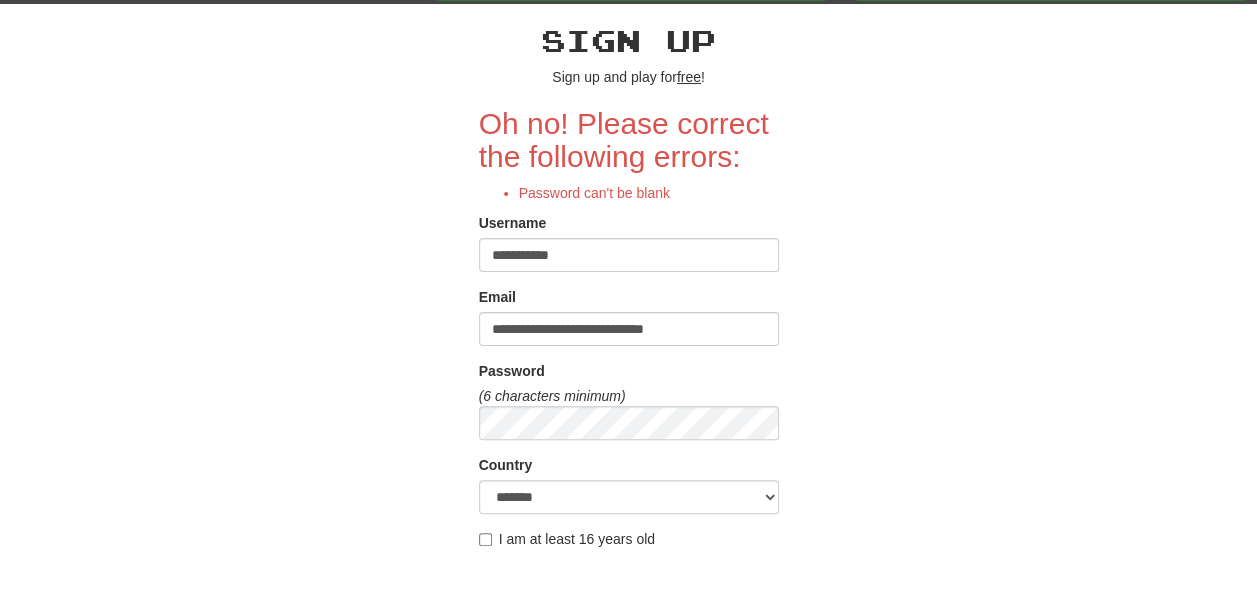 scroll, scrollTop: 200, scrollLeft: 0, axis: vertical 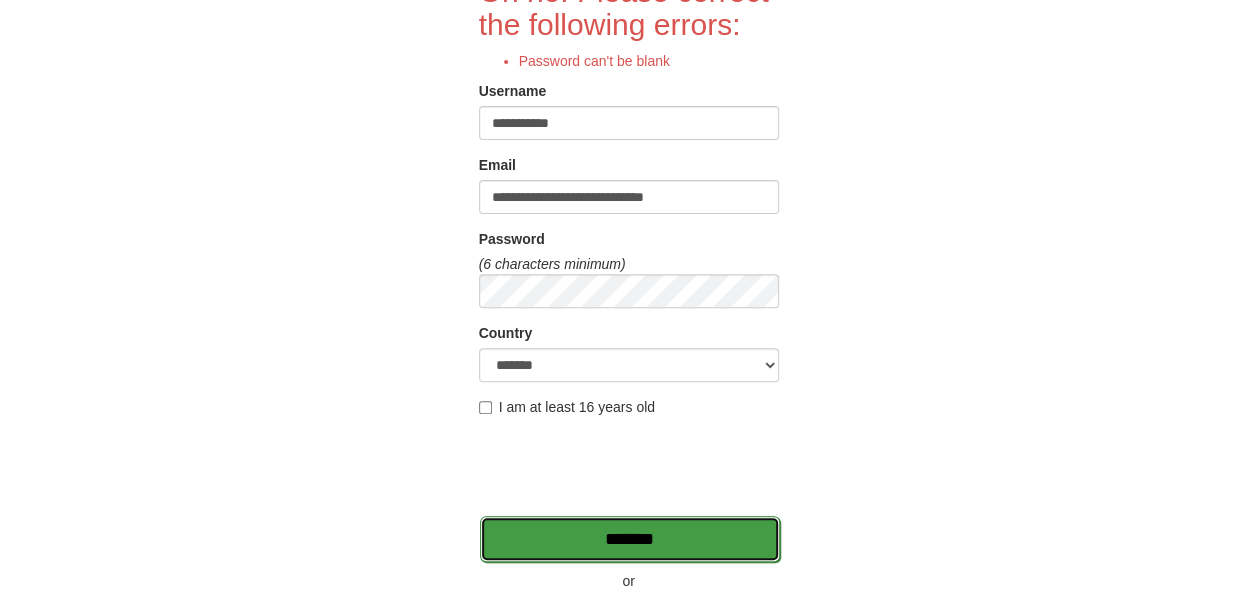 click on "*******" at bounding box center [630, 539] 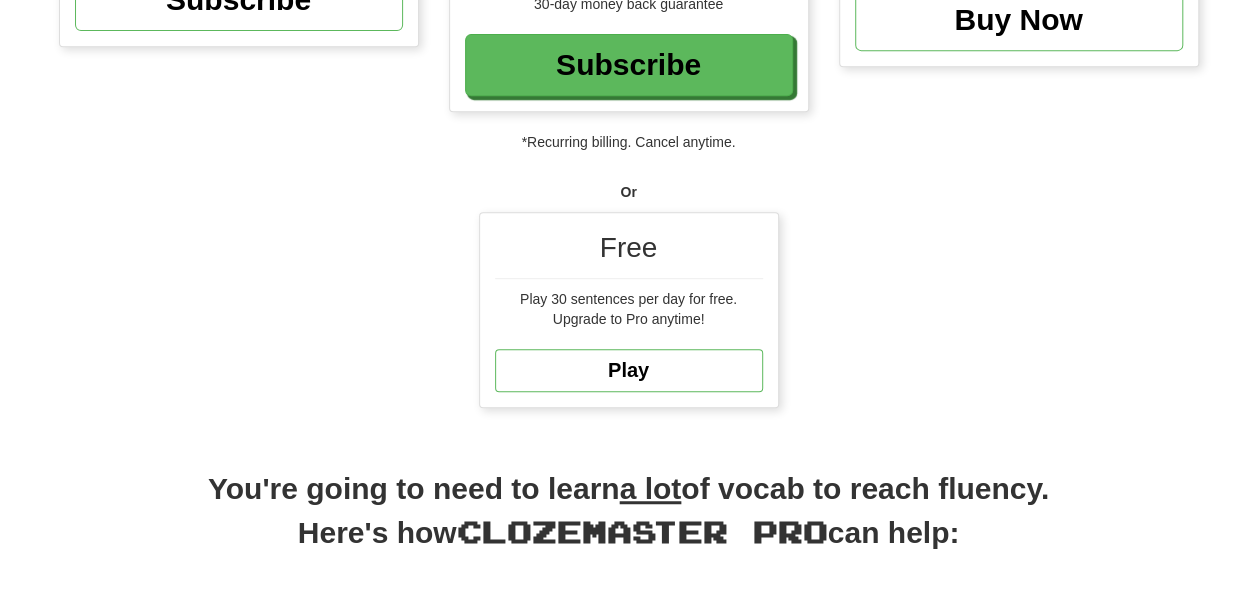 scroll, scrollTop: 500, scrollLeft: 0, axis: vertical 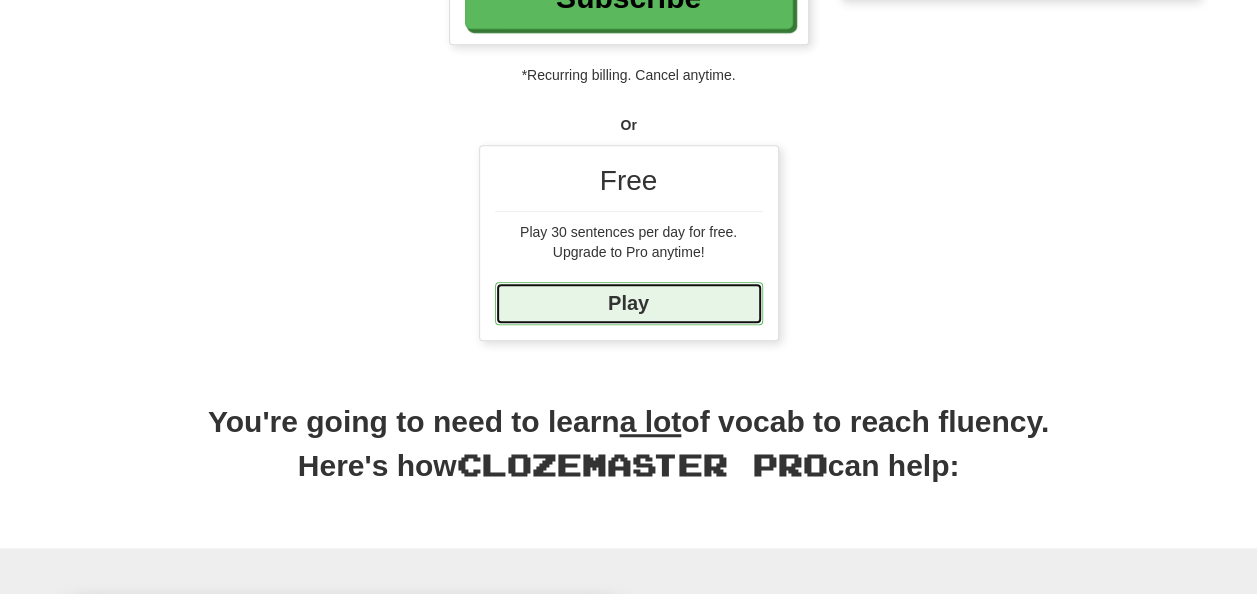 click on "Play" at bounding box center (629, 303) 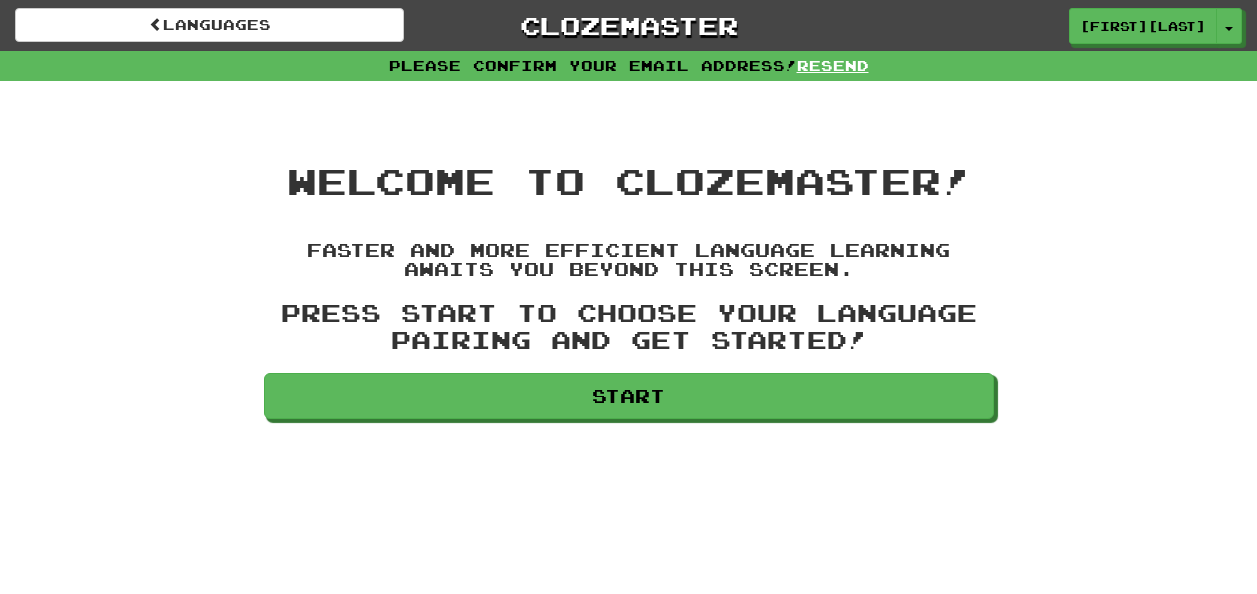 scroll, scrollTop: 0, scrollLeft: 0, axis: both 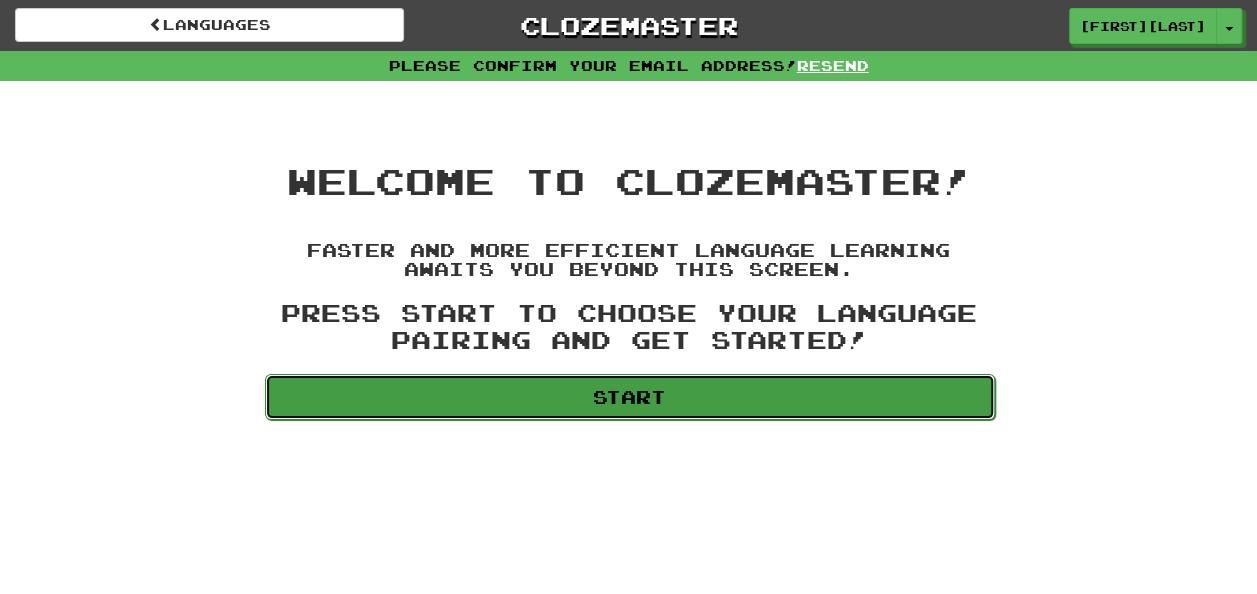 click on "Start" at bounding box center (630, 397) 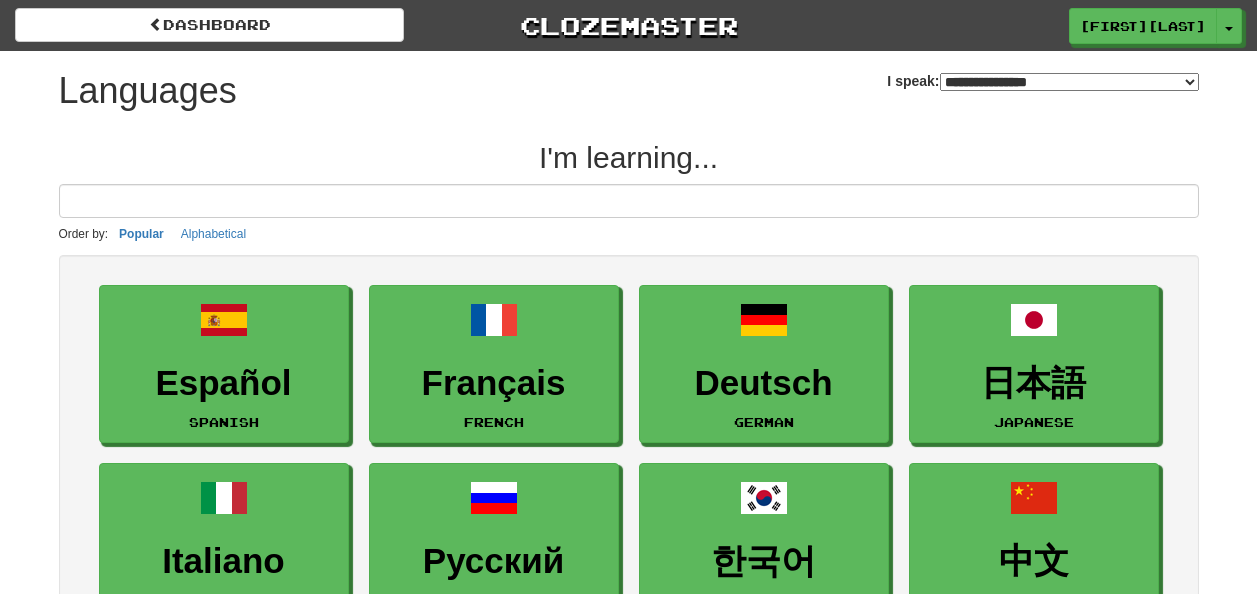 select on "*******" 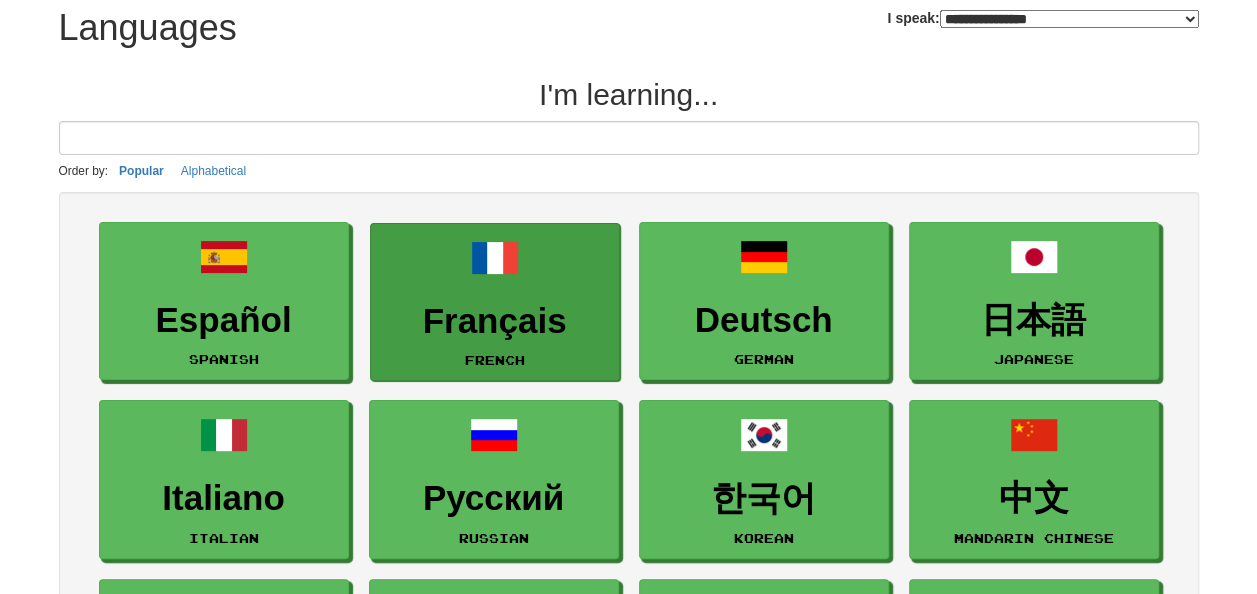 scroll, scrollTop: 200, scrollLeft: 0, axis: vertical 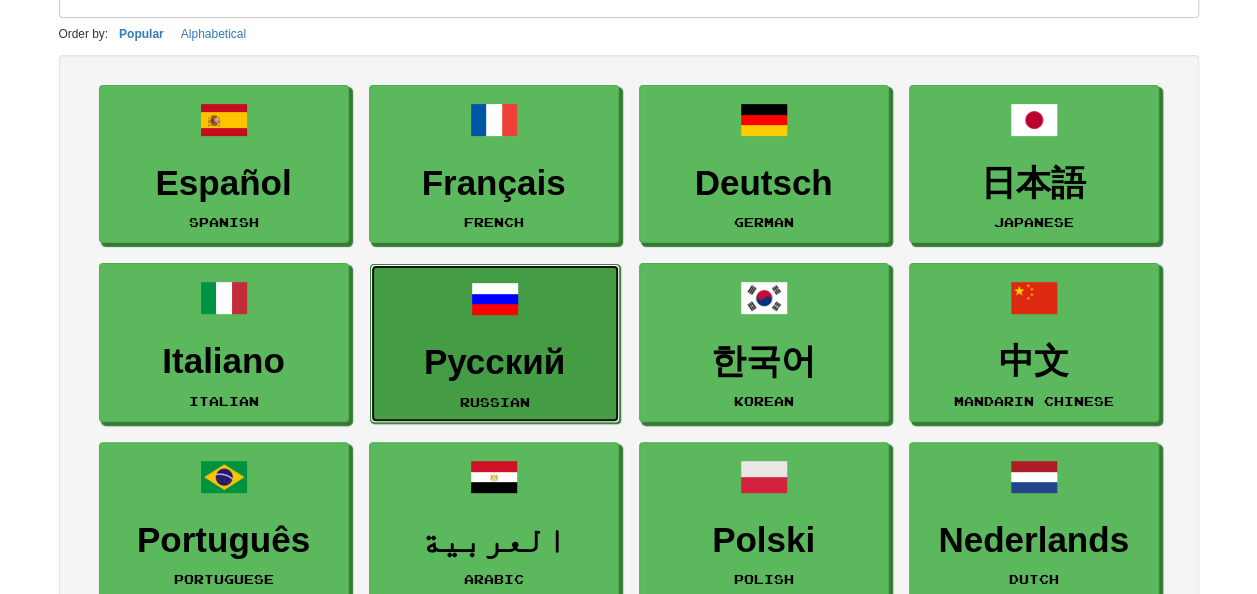 click on "Русский Russian" at bounding box center (495, 343) 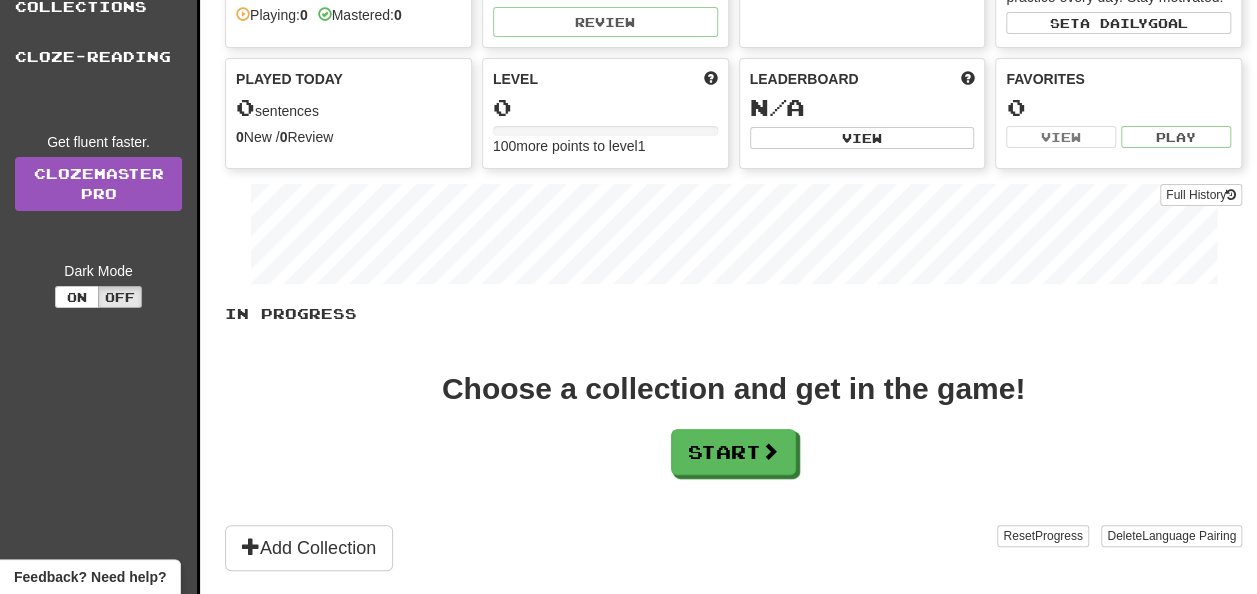 scroll, scrollTop: 200, scrollLeft: 0, axis: vertical 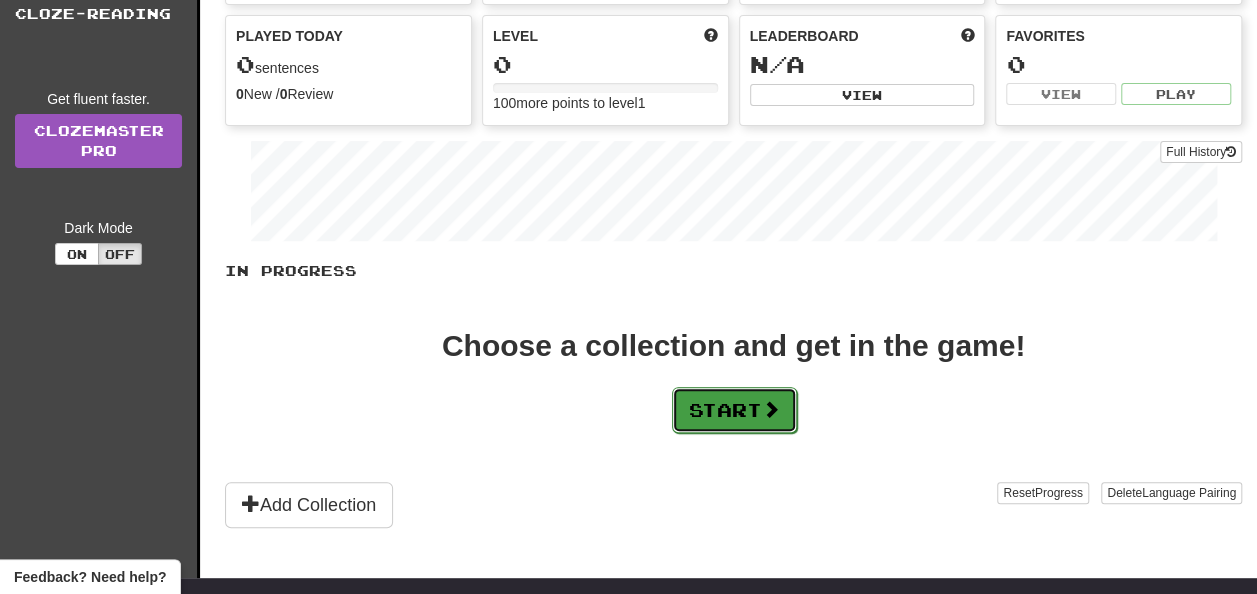 click on "Start" at bounding box center (734, 410) 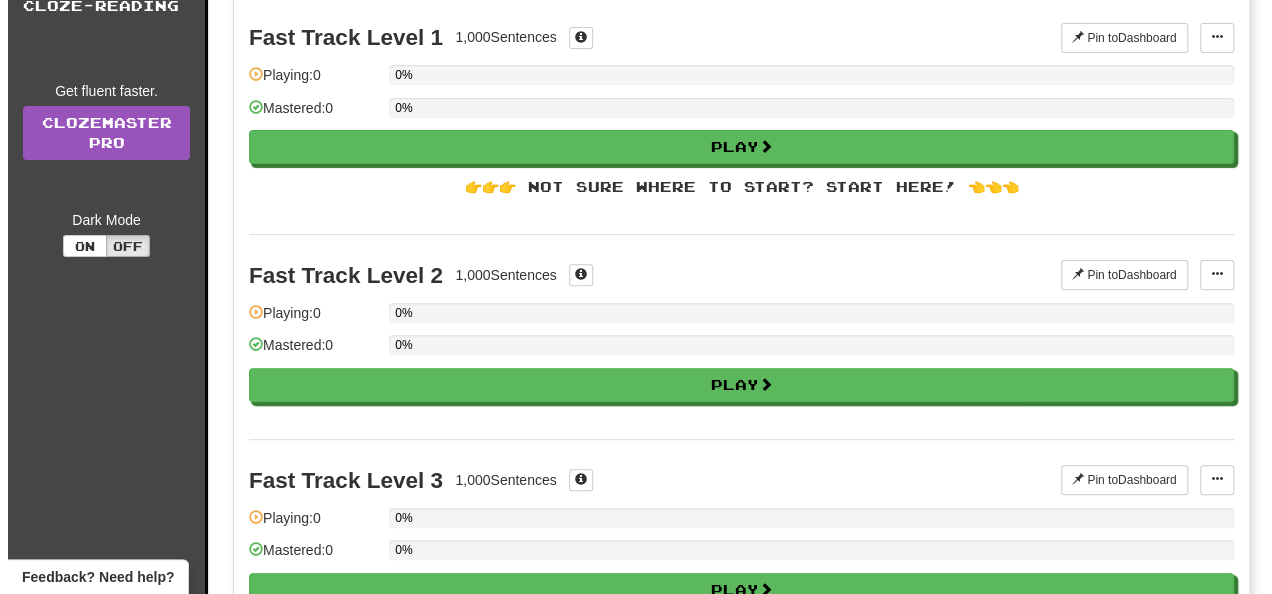 scroll, scrollTop: 300, scrollLeft: 0, axis: vertical 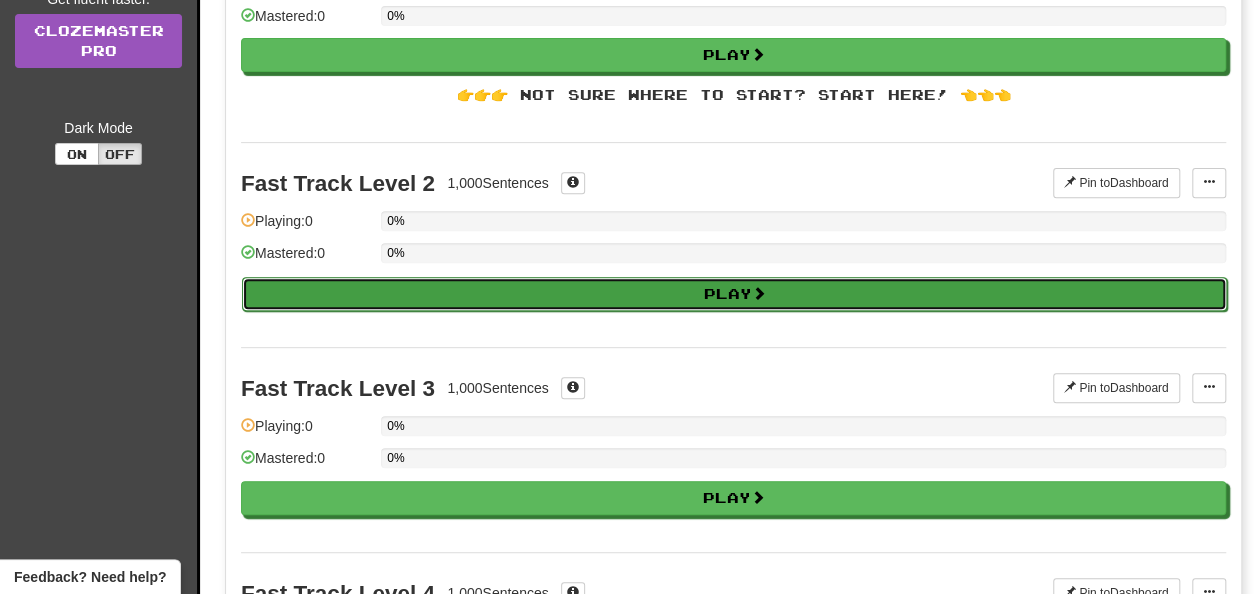 click on "Play" at bounding box center (734, 294) 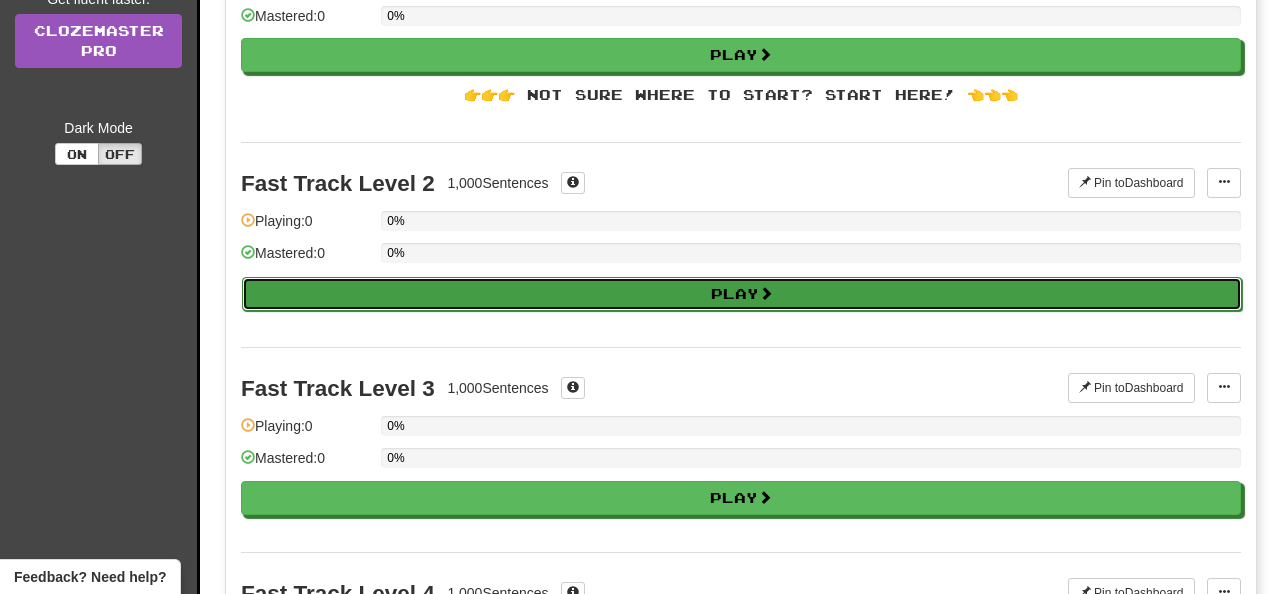 select on "**" 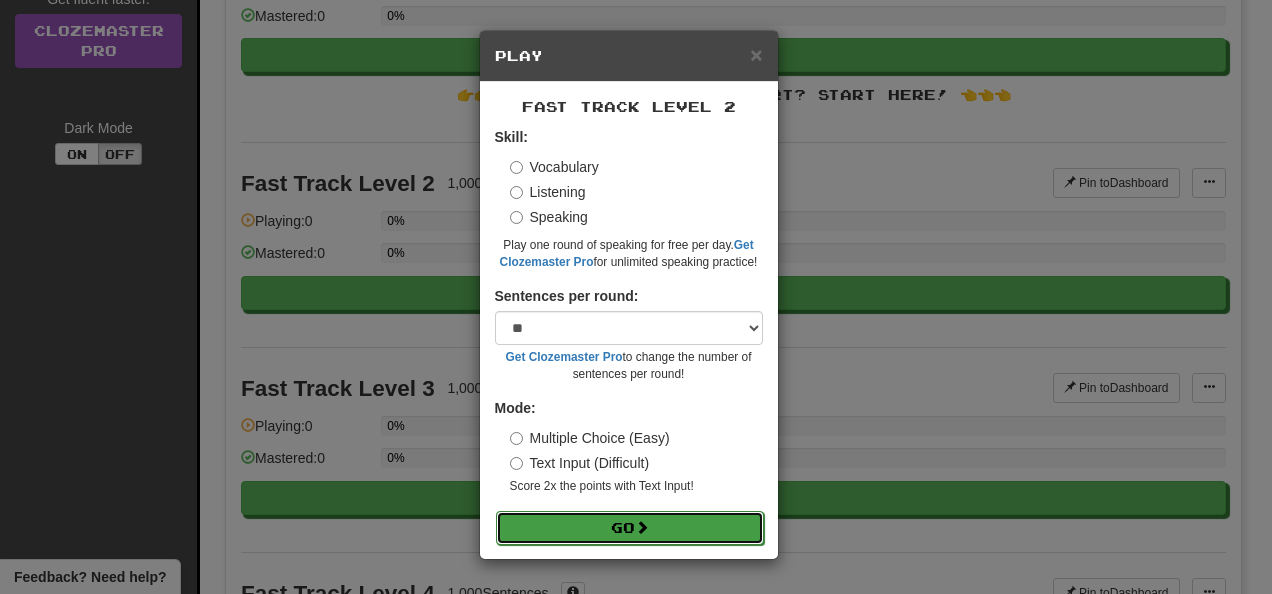 click on "Go" at bounding box center (630, 528) 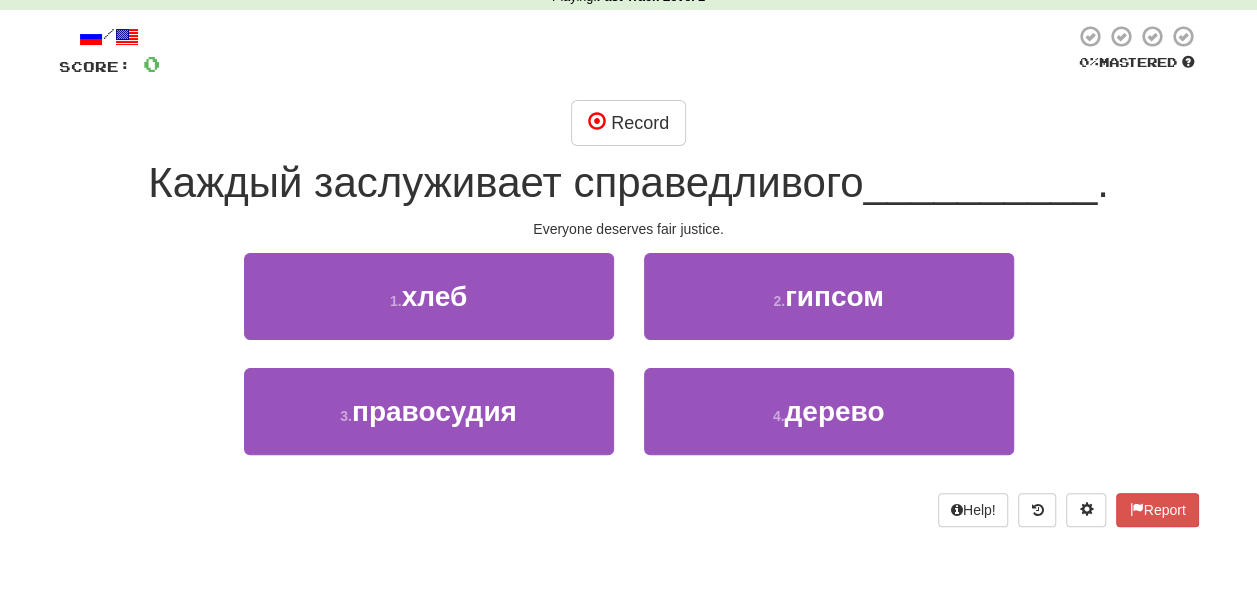 scroll, scrollTop: 100, scrollLeft: 0, axis: vertical 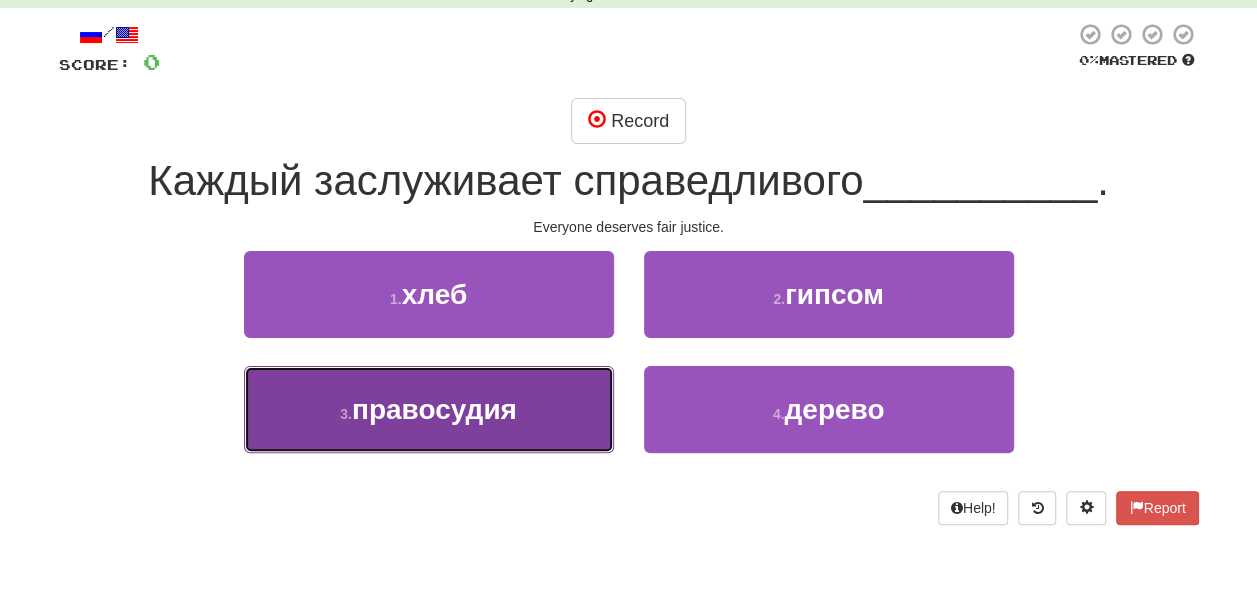 click on "правосудия" at bounding box center [434, 409] 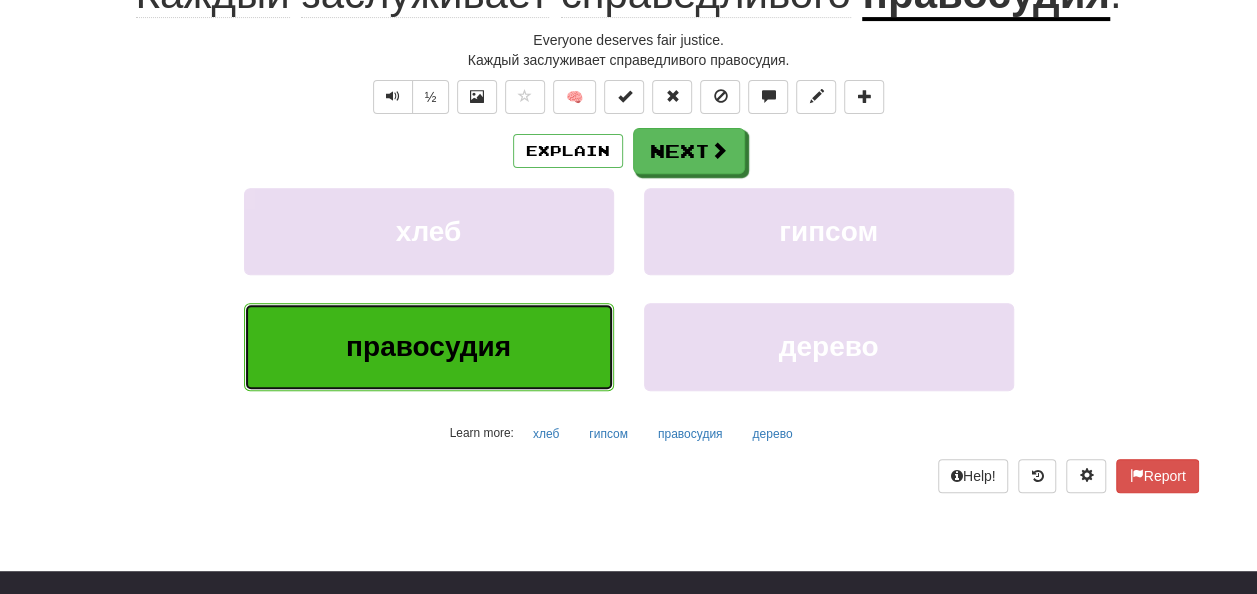 scroll, scrollTop: 200, scrollLeft: 0, axis: vertical 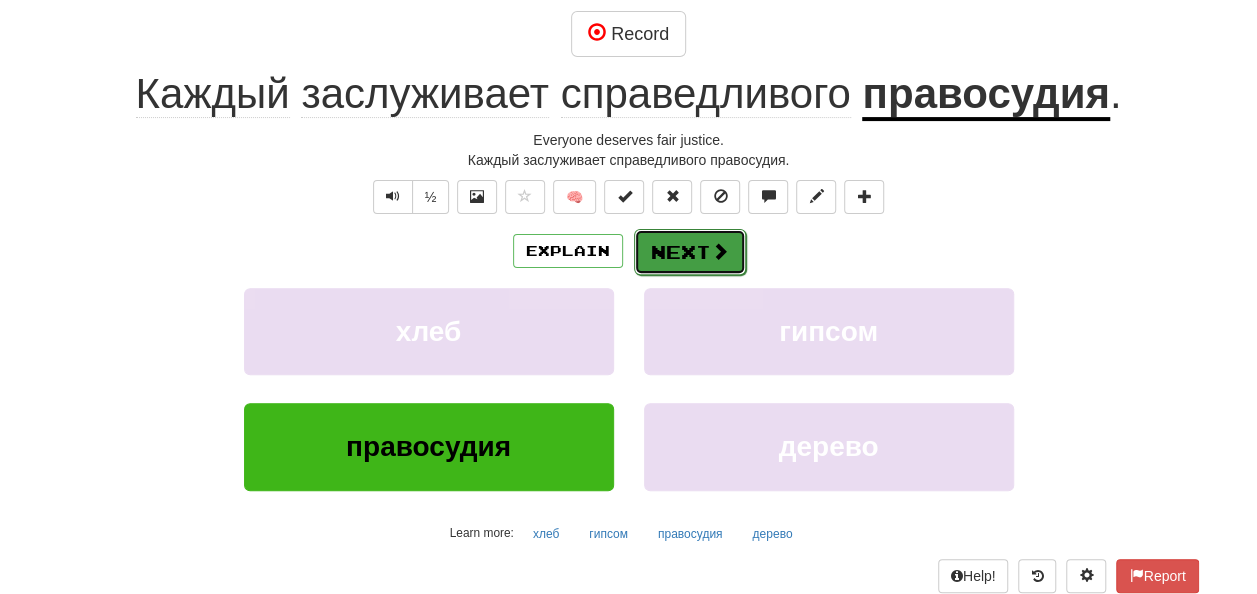 click on "Next" at bounding box center [690, 252] 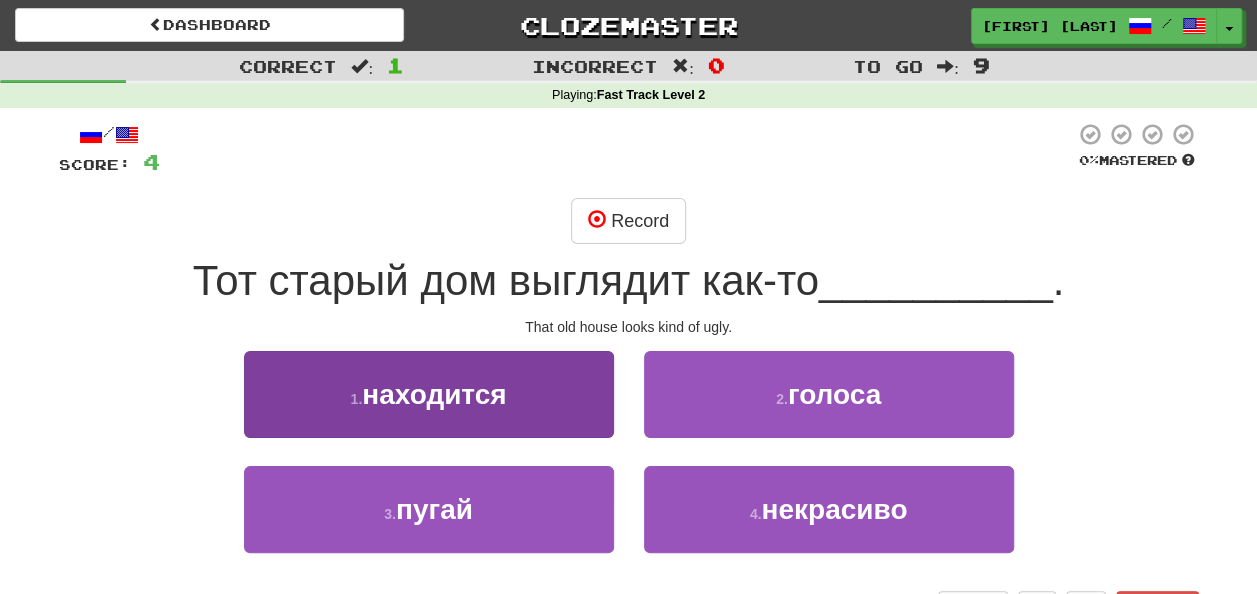 scroll, scrollTop: 100, scrollLeft: 0, axis: vertical 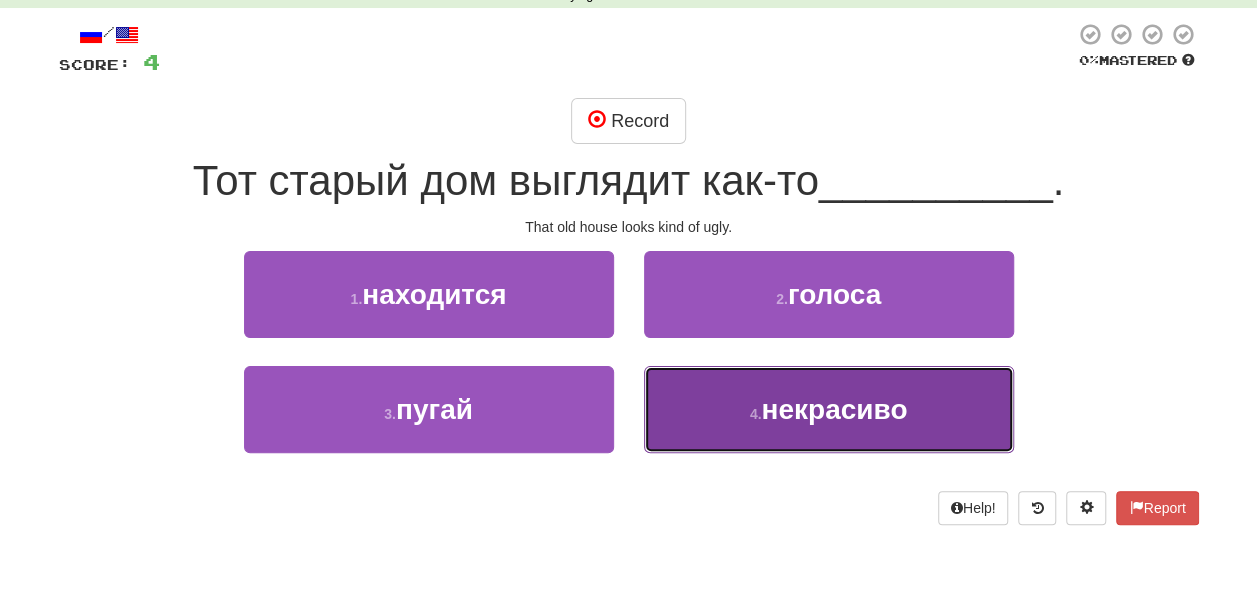 click on "4 .  некрасиво" at bounding box center [829, 409] 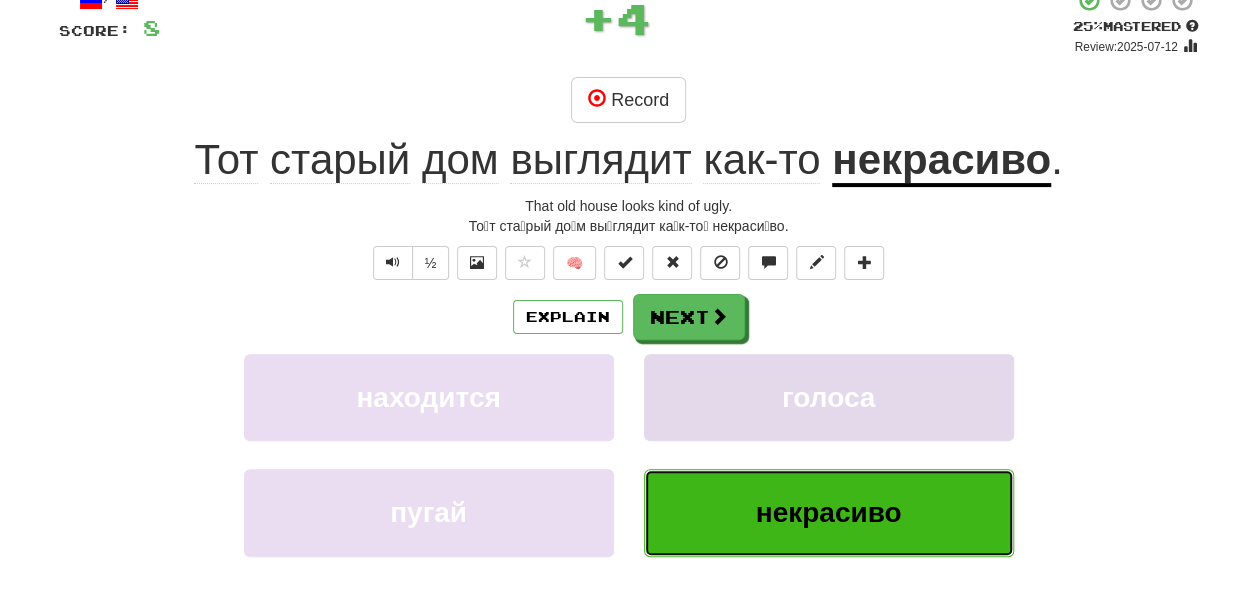 scroll, scrollTop: 200, scrollLeft: 0, axis: vertical 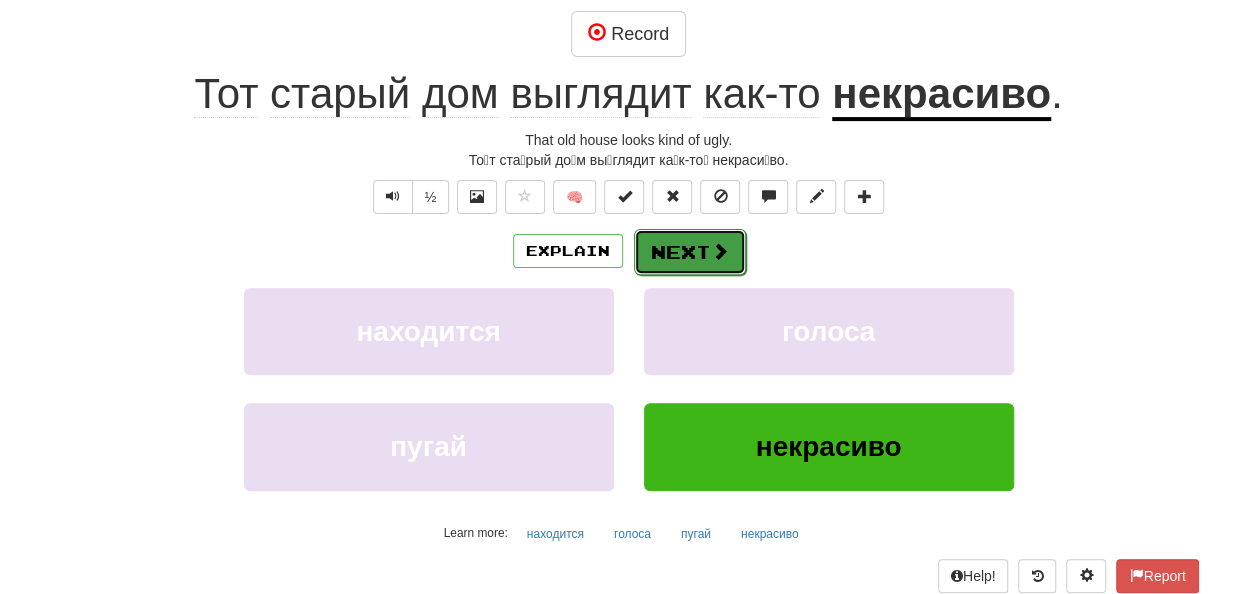 click on "Next" at bounding box center [690, 252] 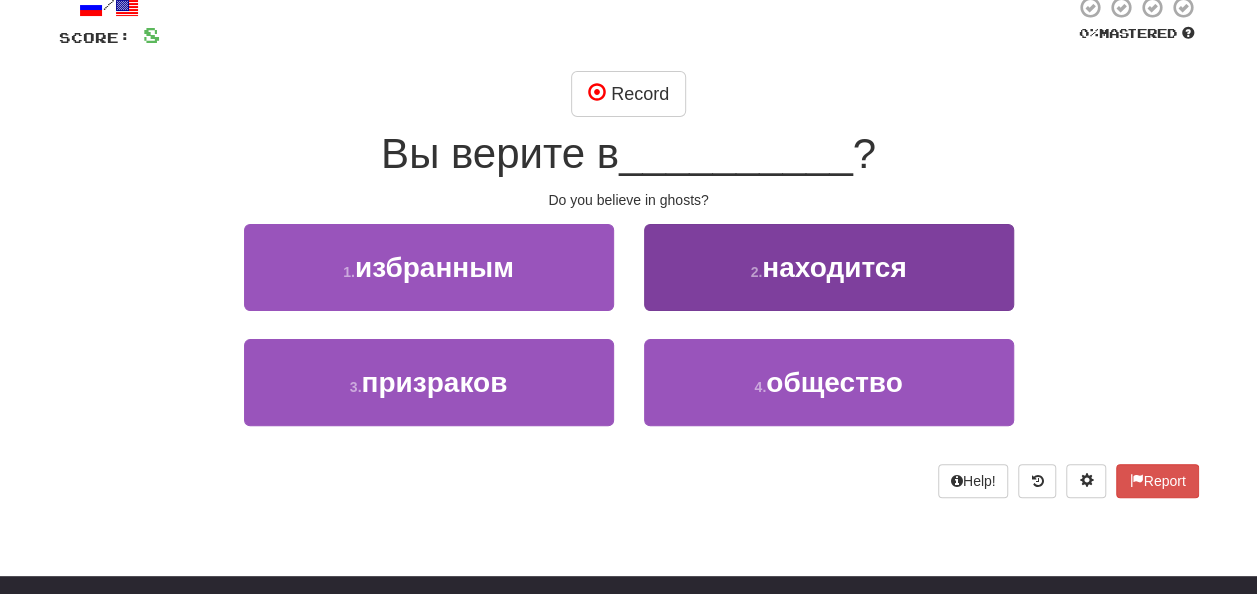 scroll, scrollTop: 87, scrollLeft: 0, axis: vertical 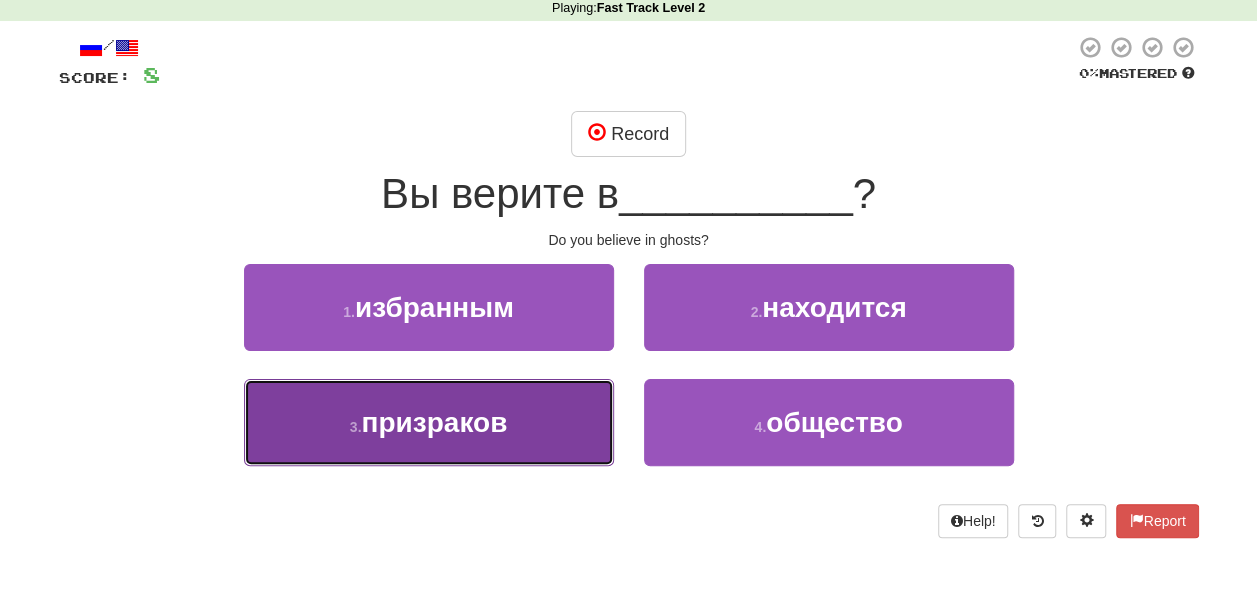 click on "призраков" at bounding box center [434, 422] 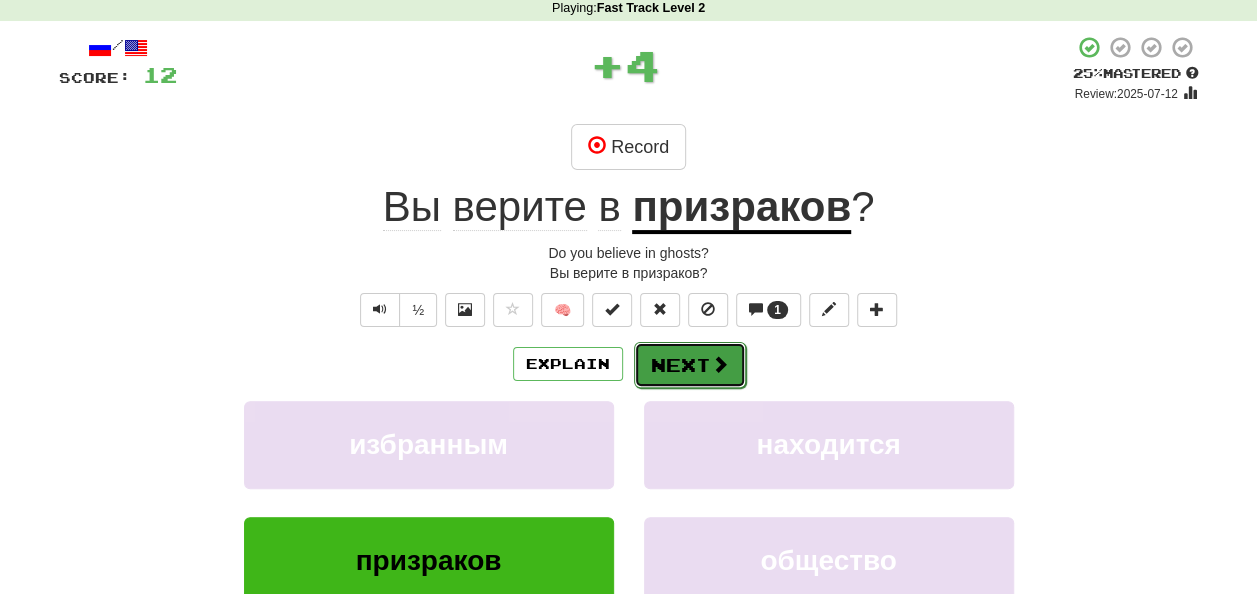 click at bounding box center [720, 364] 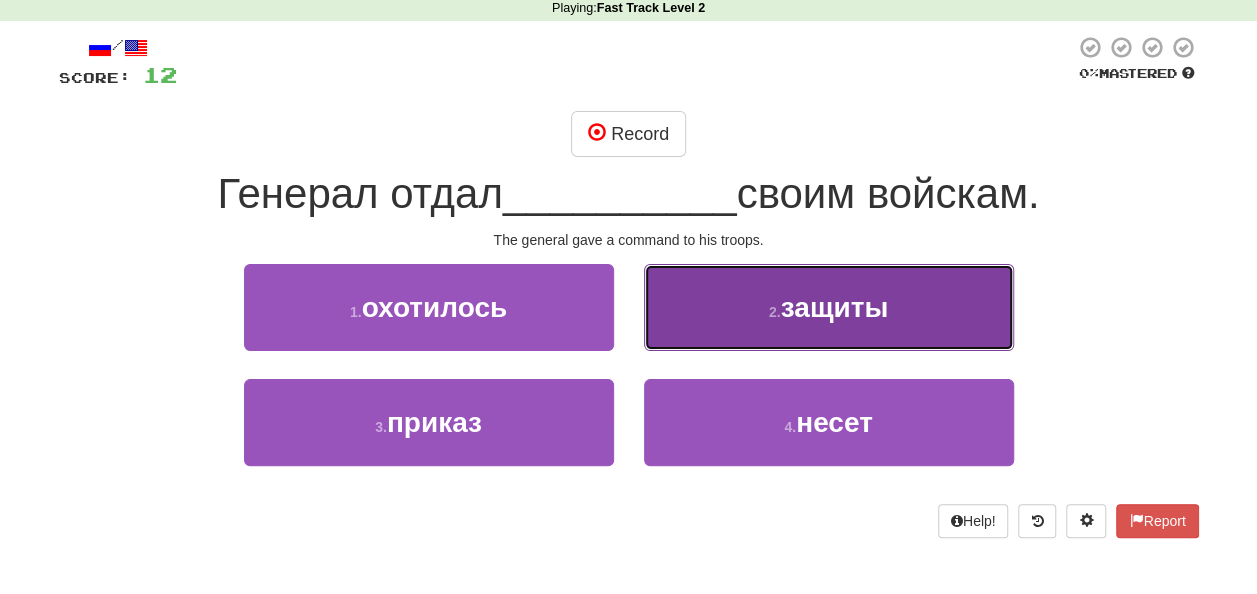 click on "защиты" at bounding box center [835, 307] 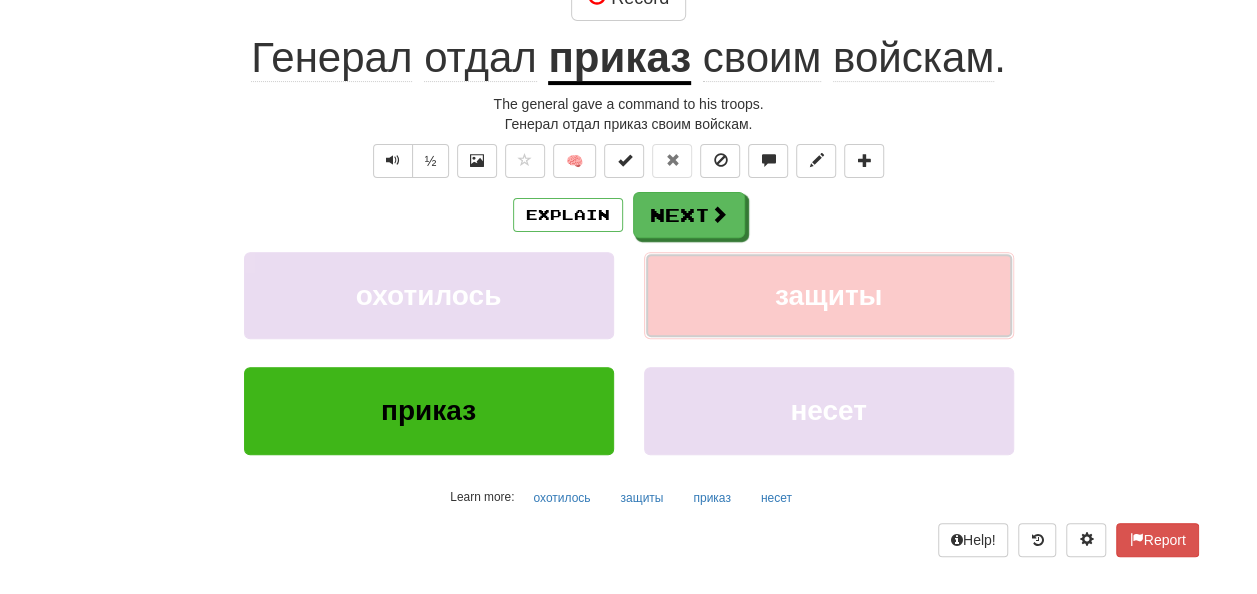 scroll, scrollTop: 287, scrollLeft: 0, axis: vertical 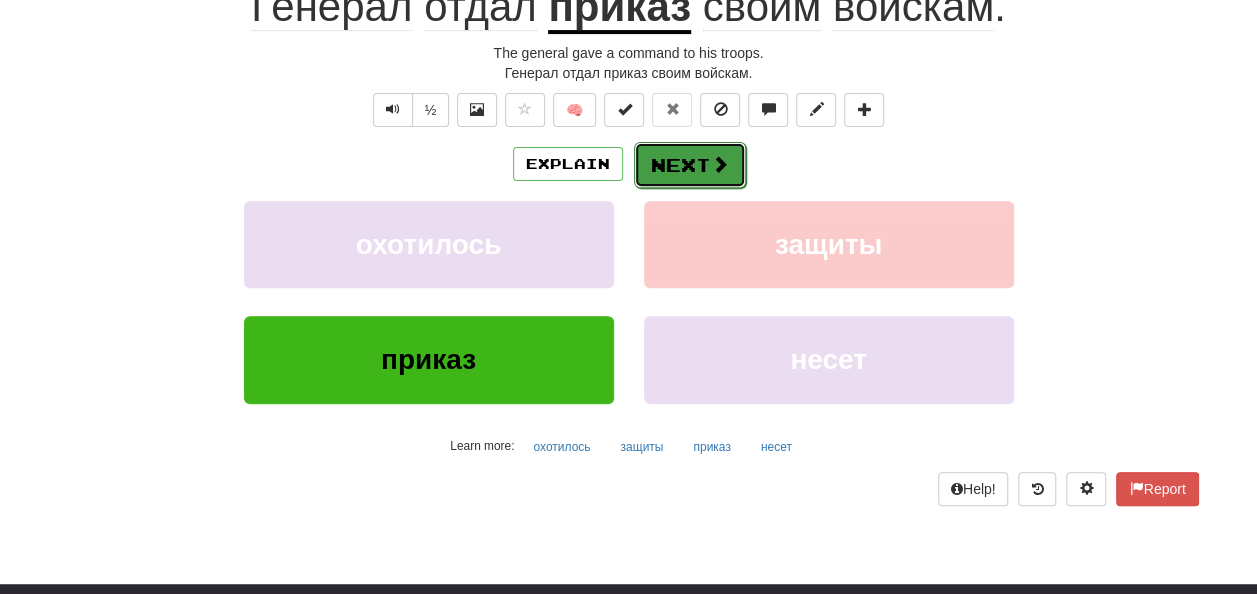 click on "Next" at bounding box center [690, 165] 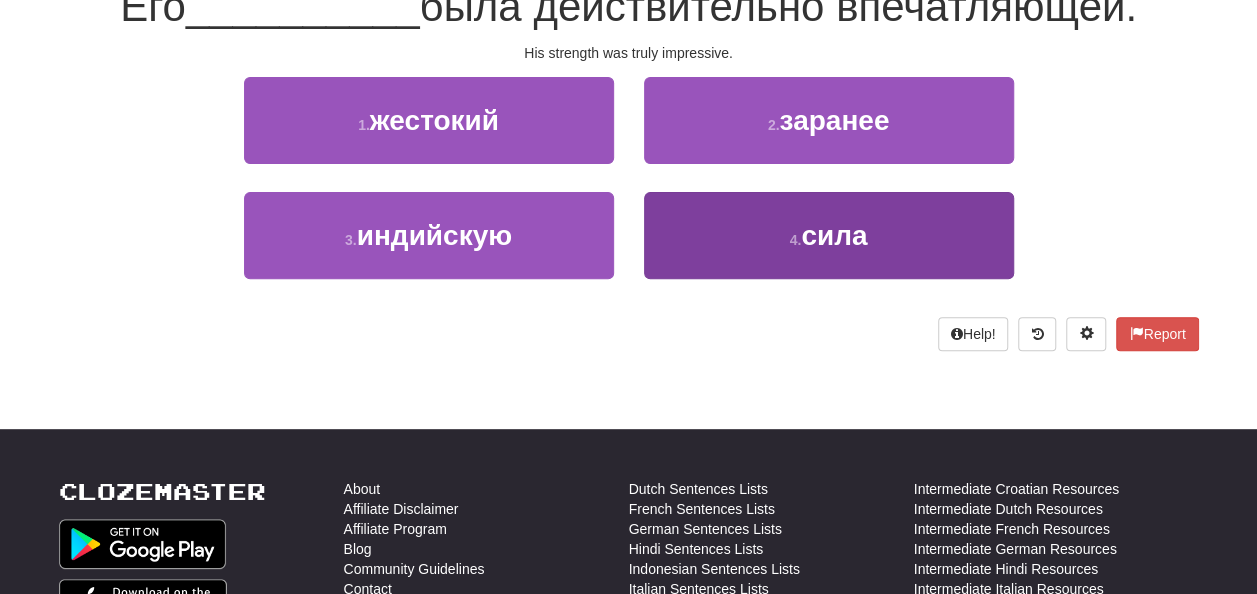 scroll, scrollTop: 74, scrollLeft: 0, axis: vertical 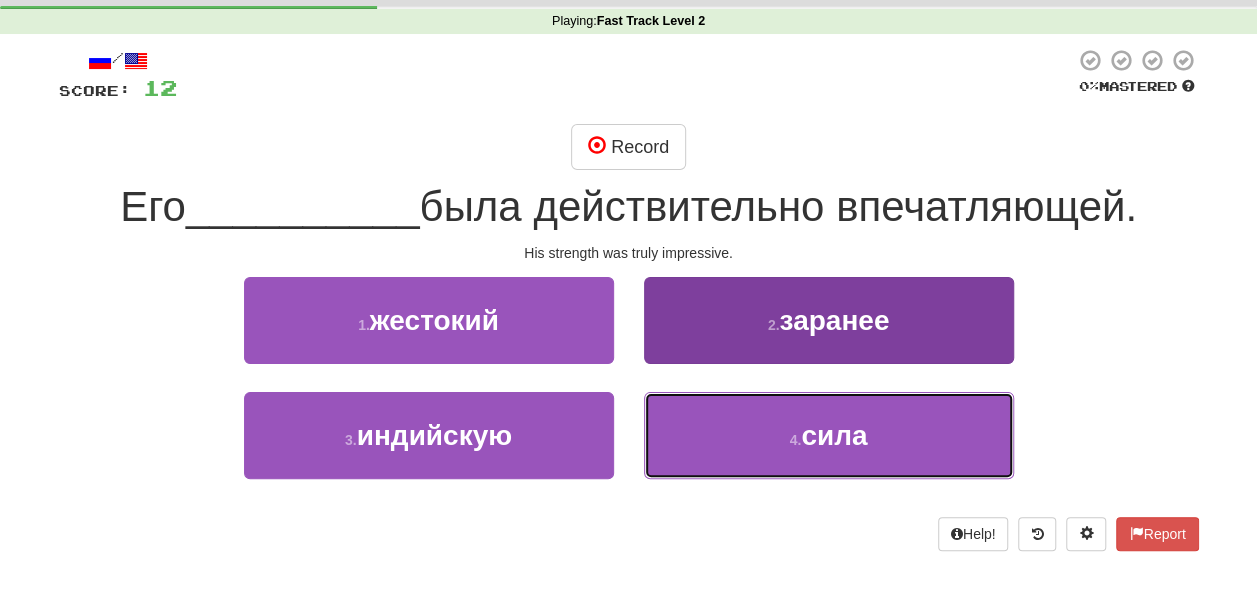 click on "4 ." at bounding box center (796, 440) 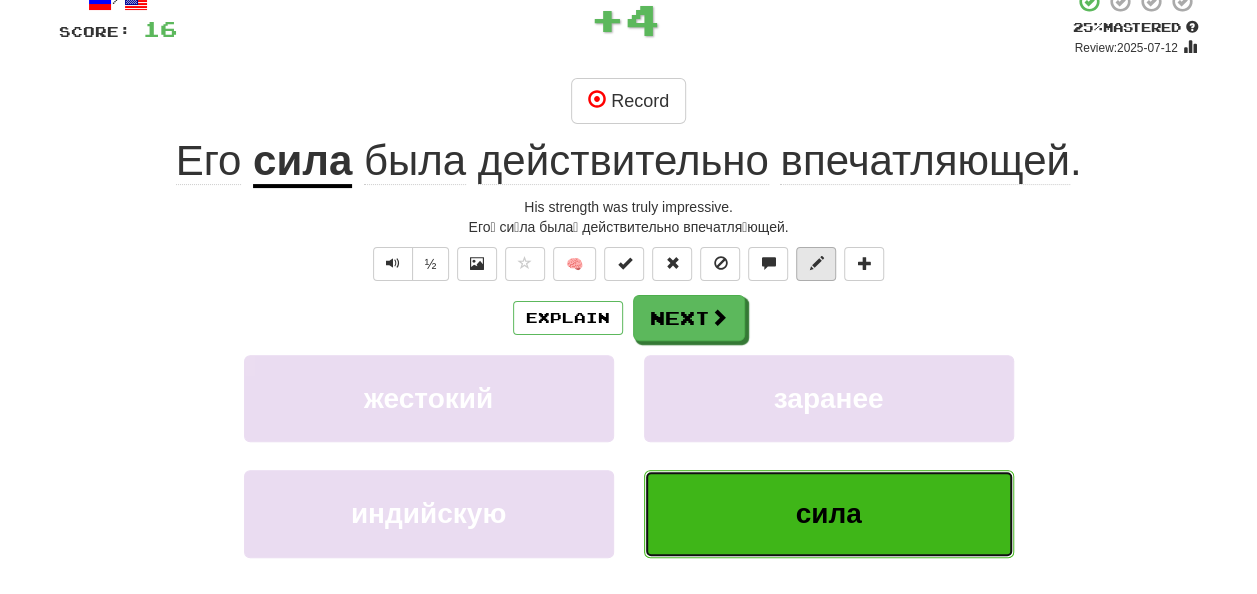 scroll, scrollTop: 174, scrollLeft: 0, axis: vertical 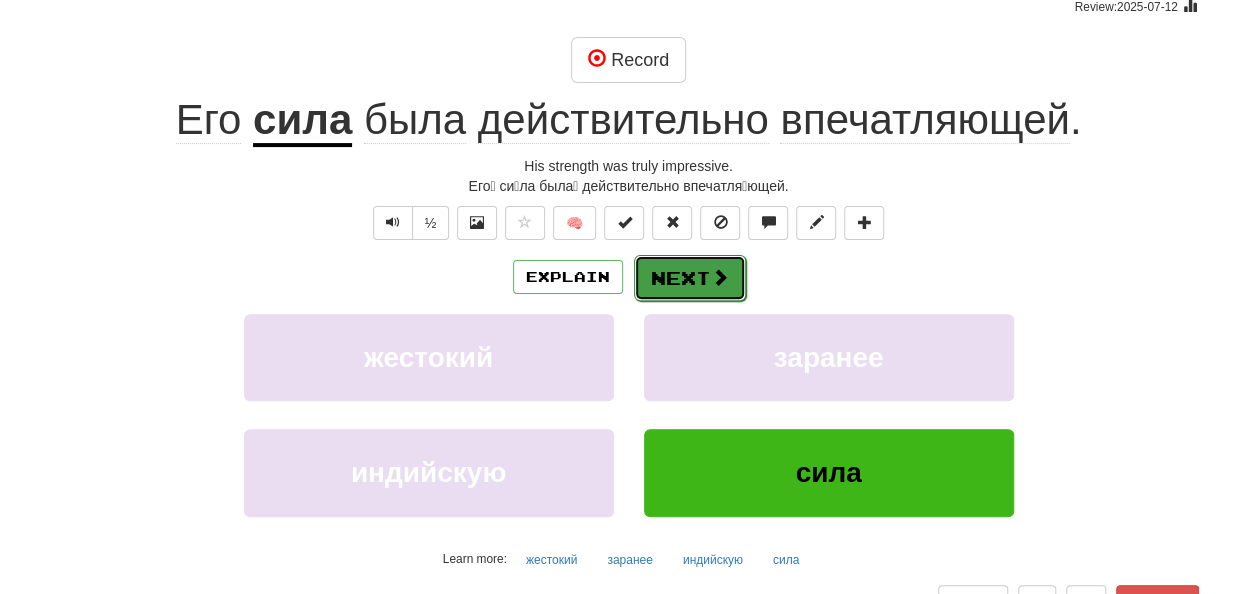 click on "Next" at bounding box center (690, 278) 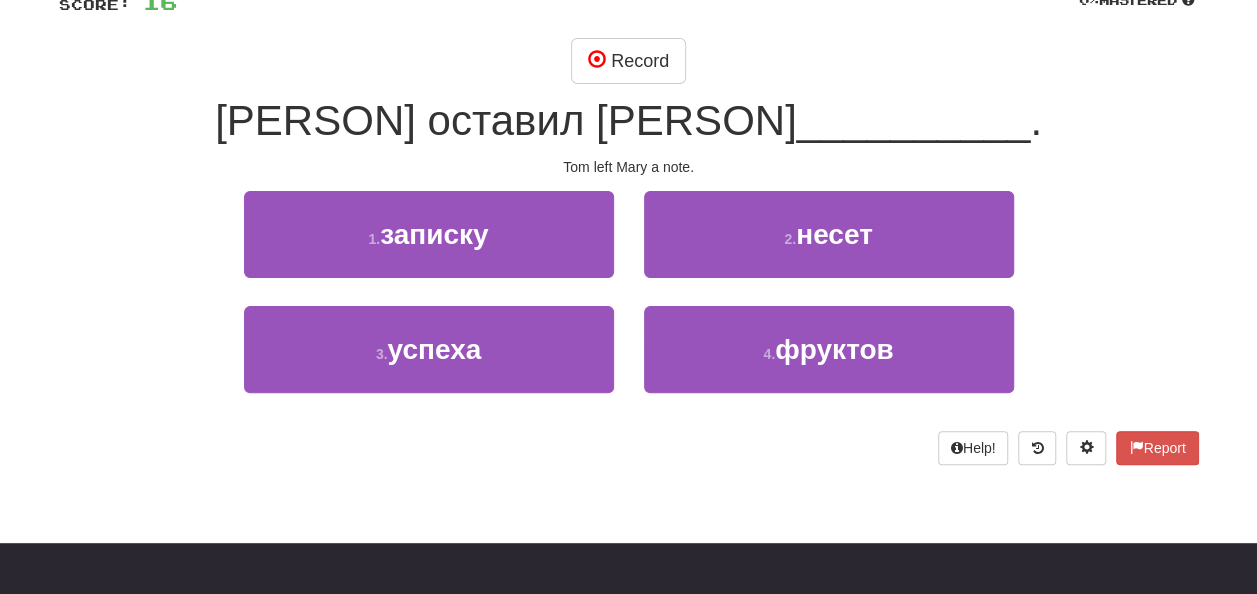 scroll, scrollTop: 0, scrollLeft: 0, axis: both 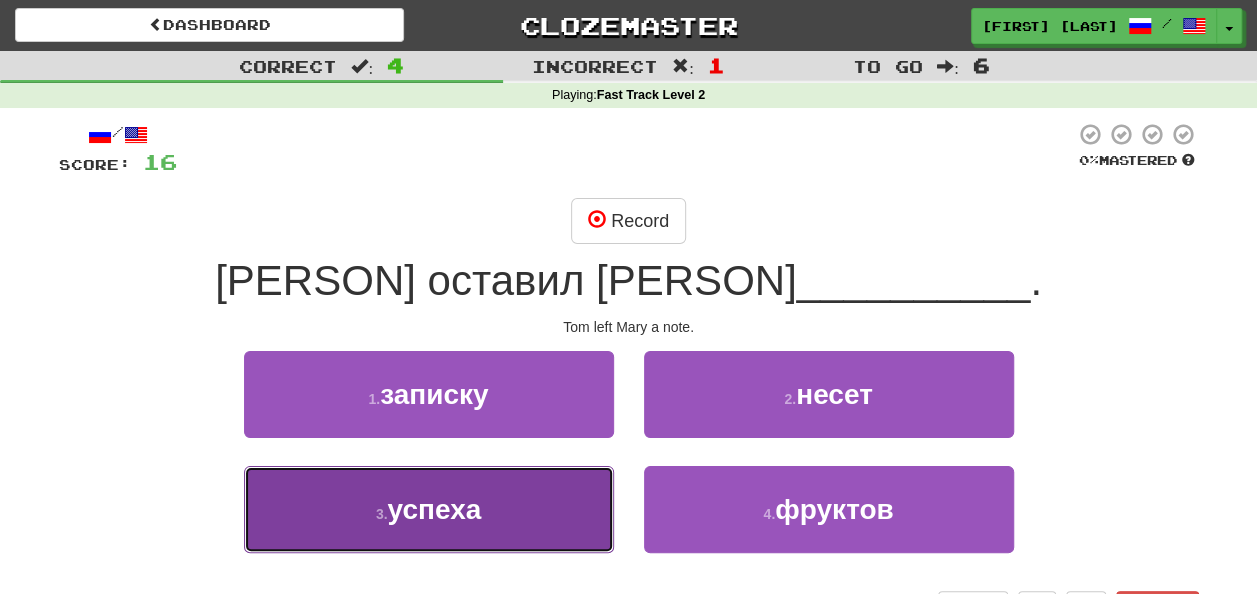click on "успеха" at bounding box center [434, 509] 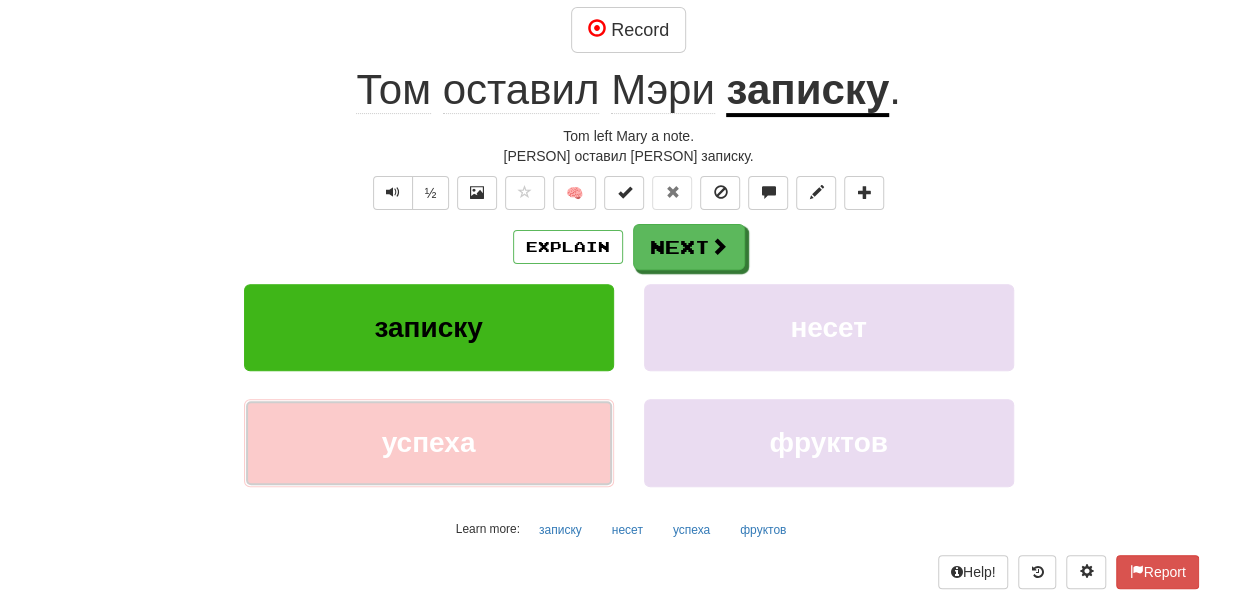 scroll, scrollTop: 100, scrollLeft: 0, axis: vertical 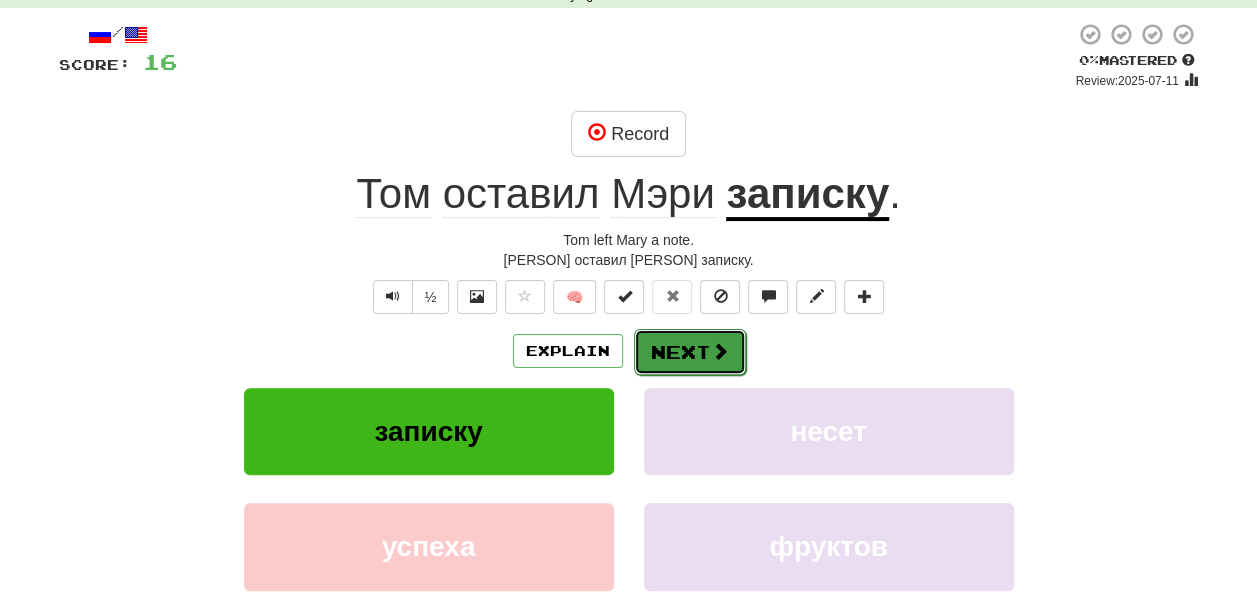 click on "Next" at bounding box center [690, 352] 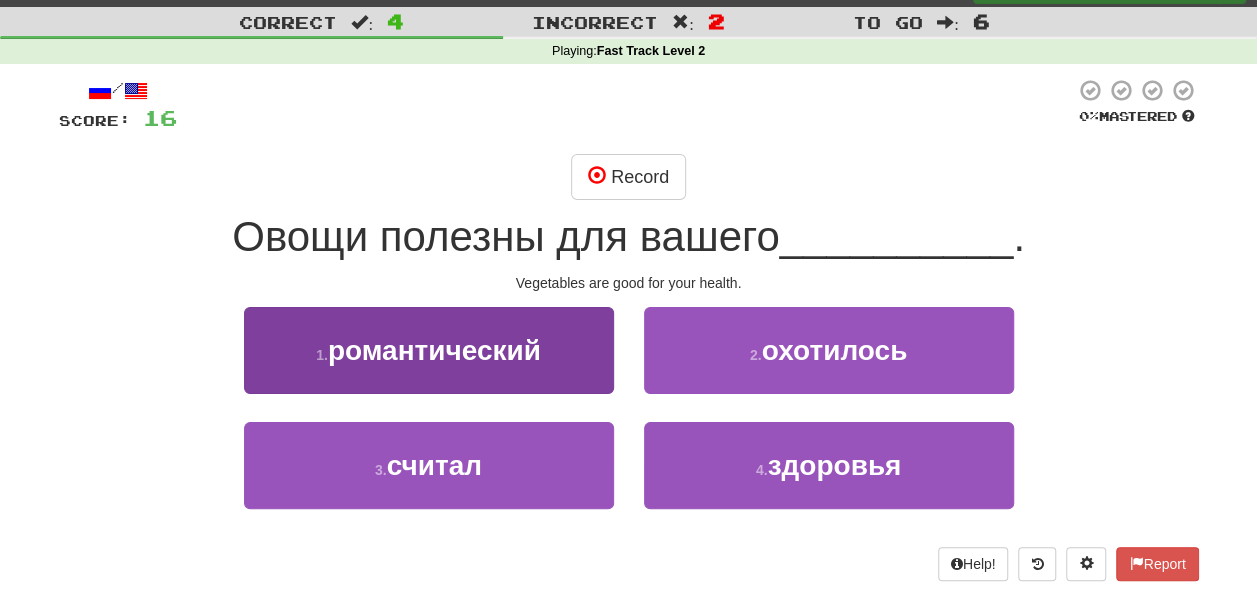 scroll, scrollTop: 0, scrollLeft: 0, axis: both 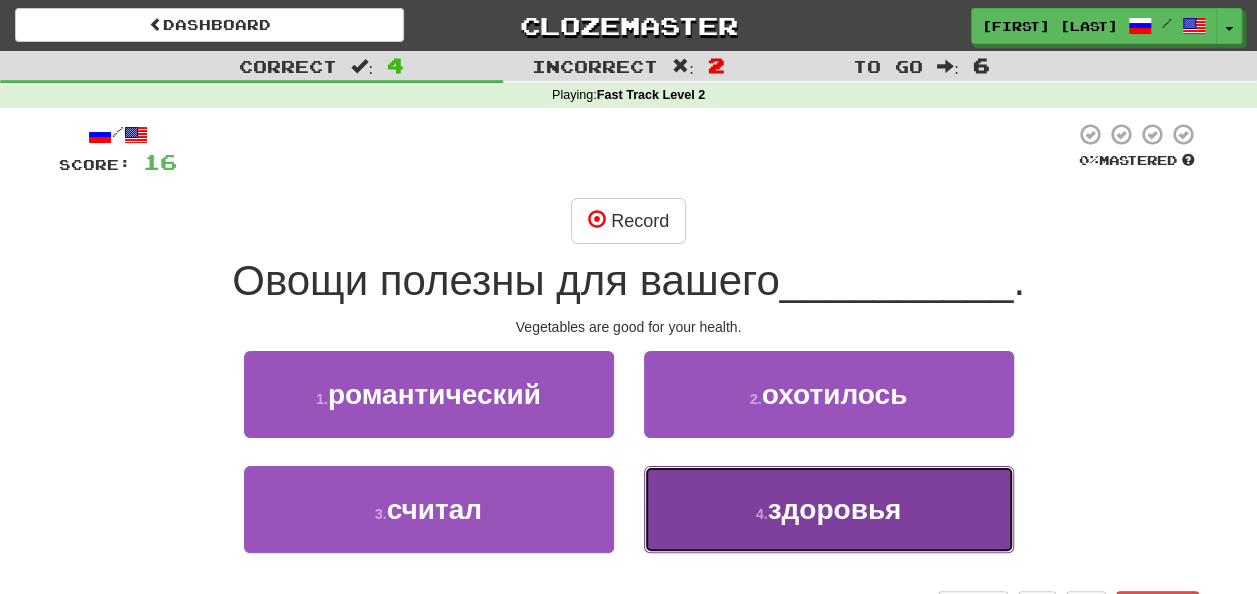 click on "здоровья" at bounding box center (834, 509) 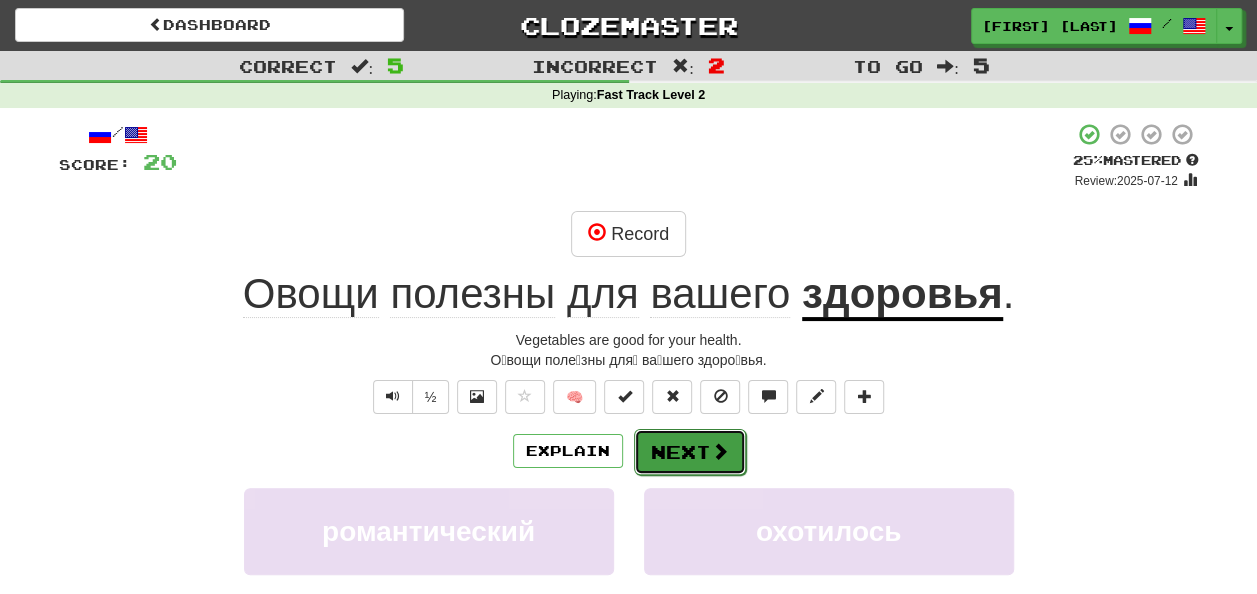 click on "Next" at bounding box center [690, 452] 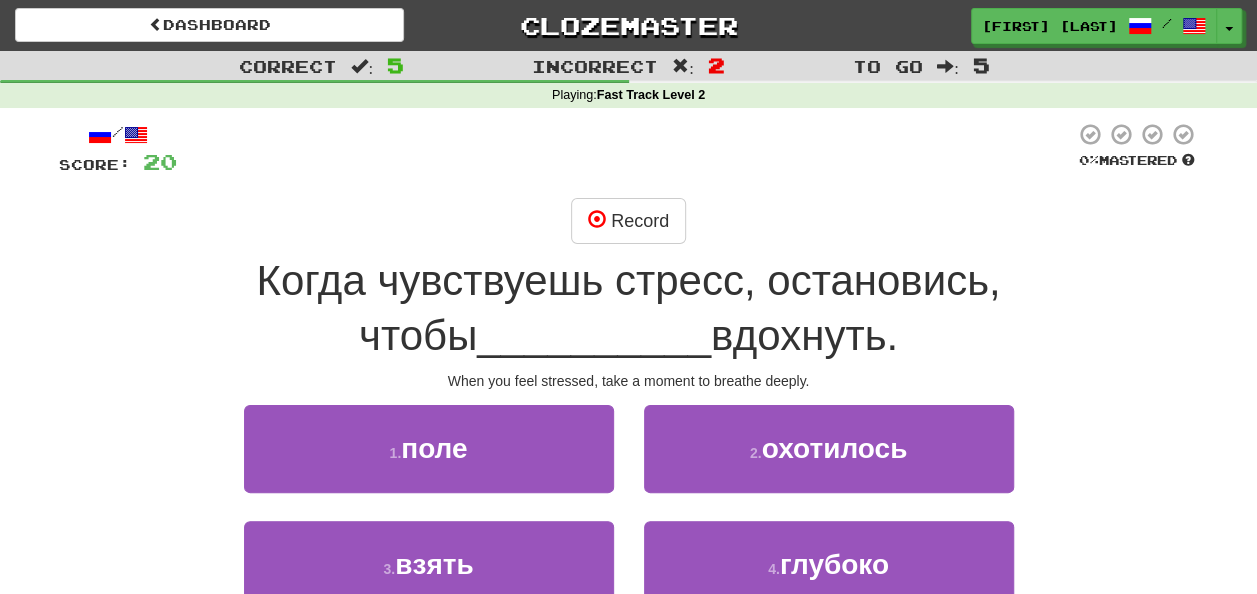 scroll, scrollTop: 100, scrollLeft: 0, axis: vertical 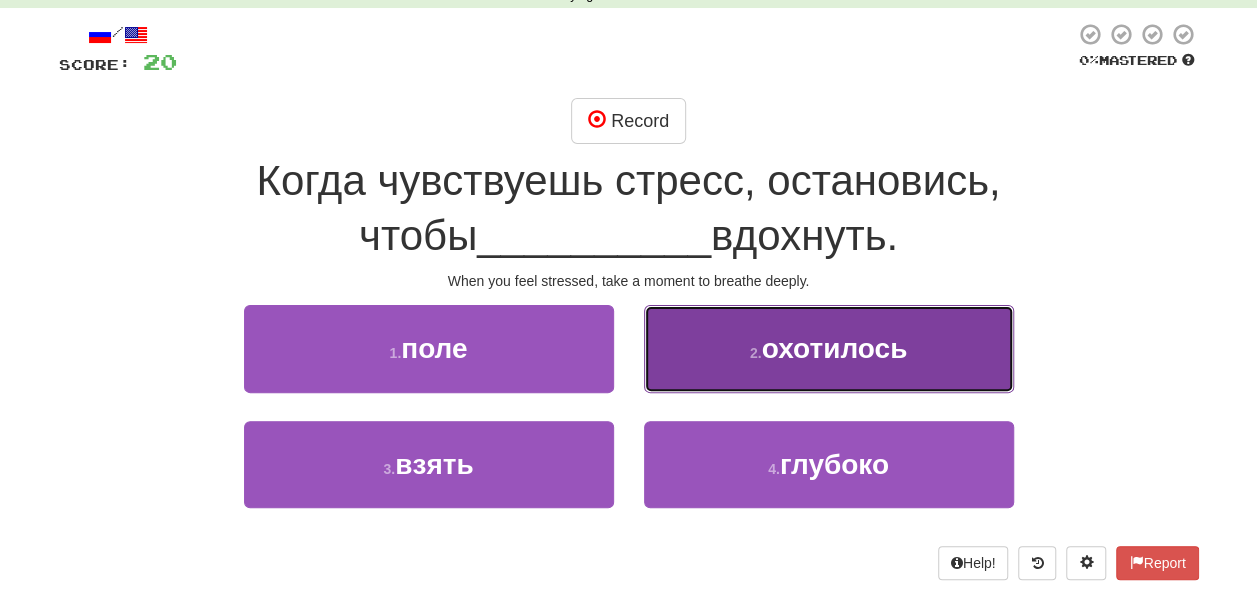 click on "охотилось" at bounding box center [835, 348] 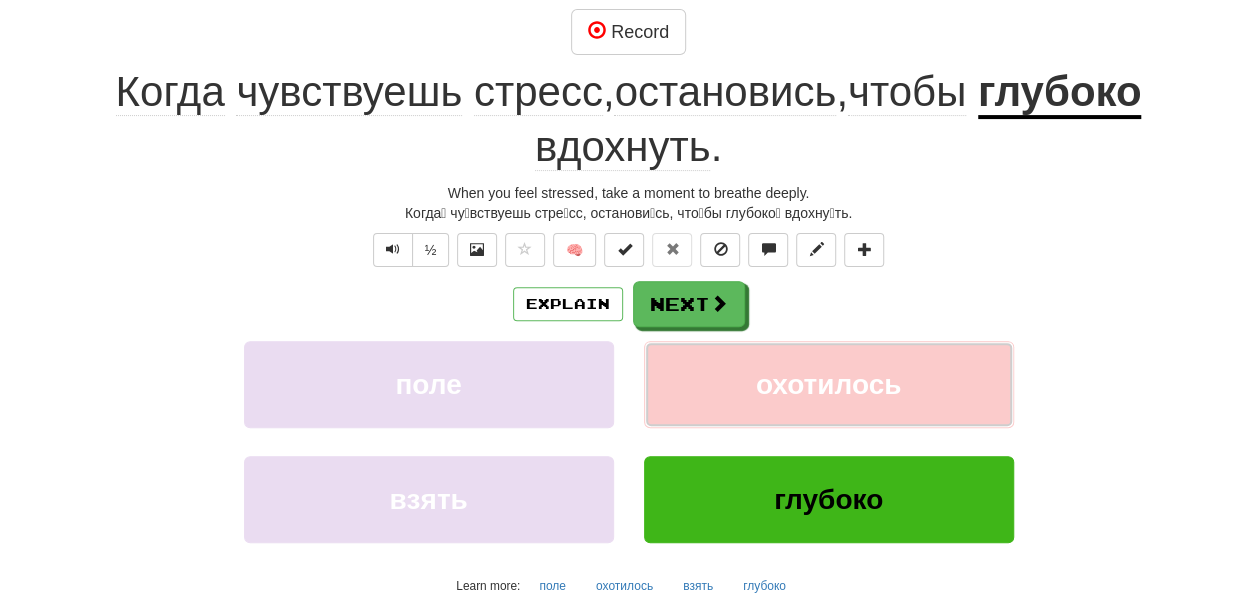 scroll, scrollTop: 300, scrollLeft: 0, axis: vertical 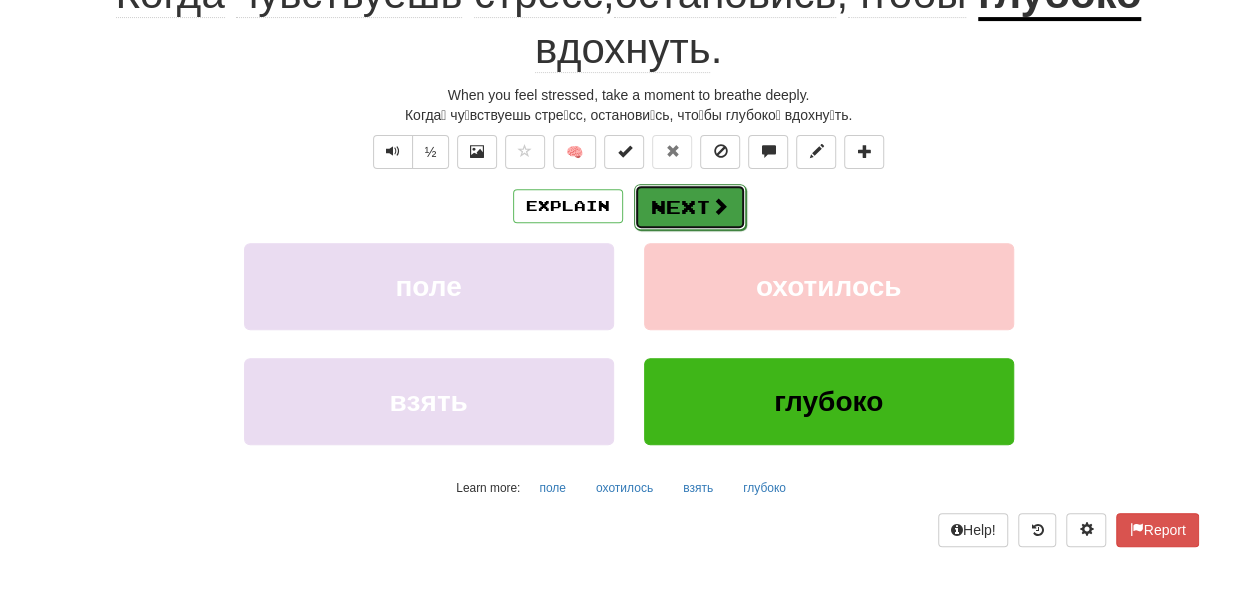 click on "Next" at bounding box center [690, 207] 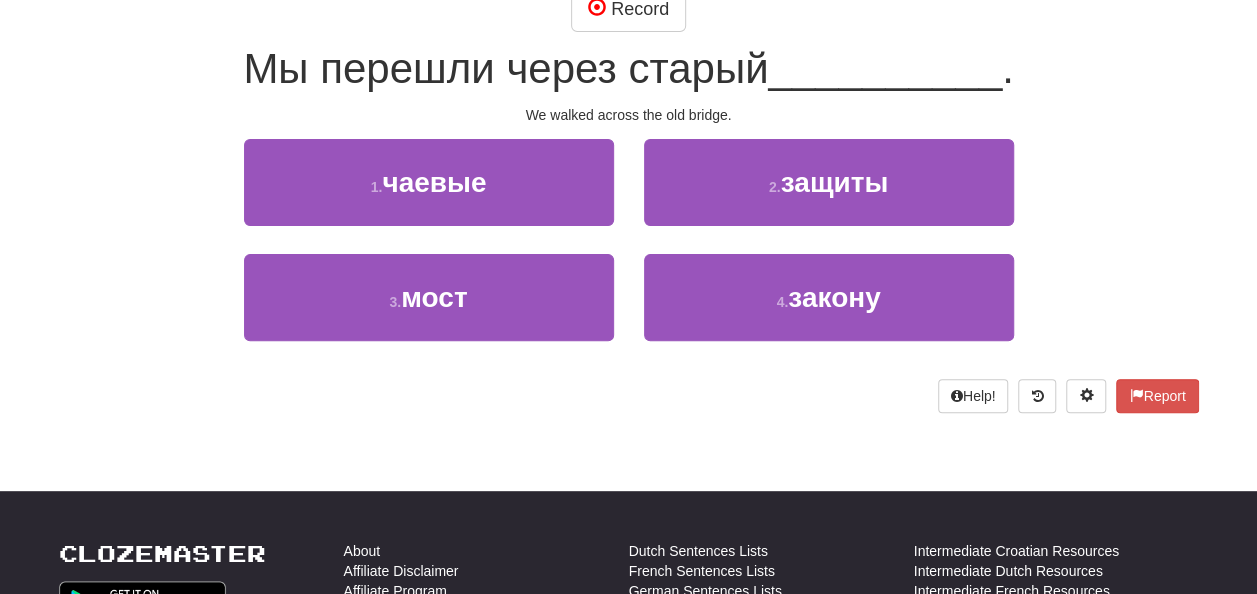 scroll, scrollTop: 87, scrollLeft: 0, axis: vertical 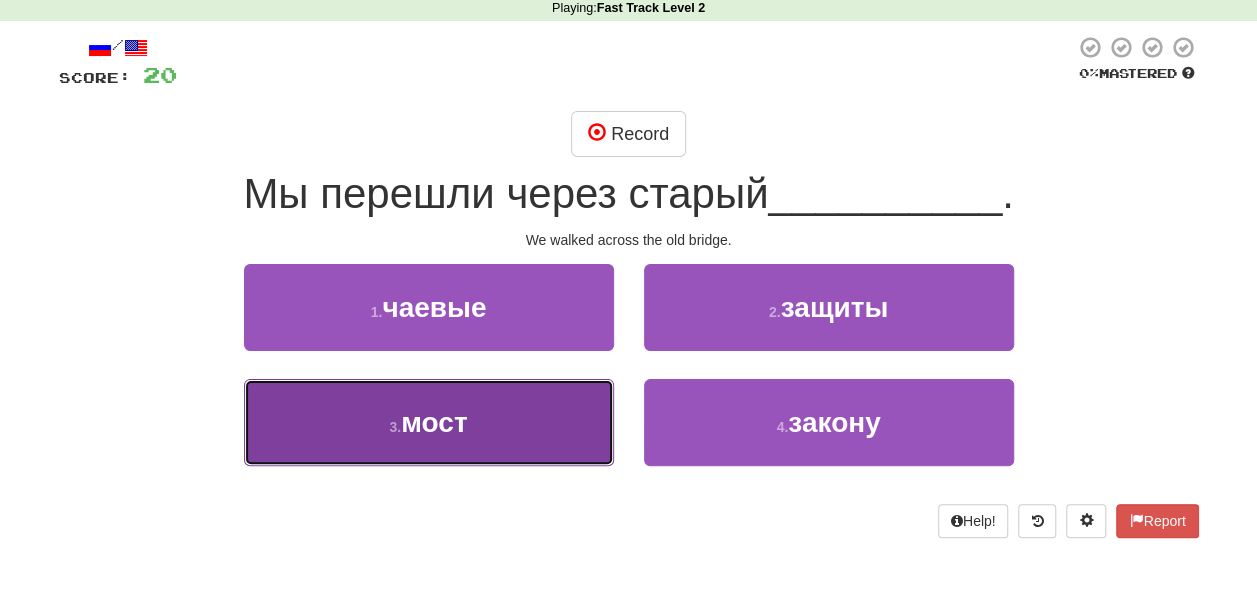 click on "3 .  мост" at bounding box center (429, 422) 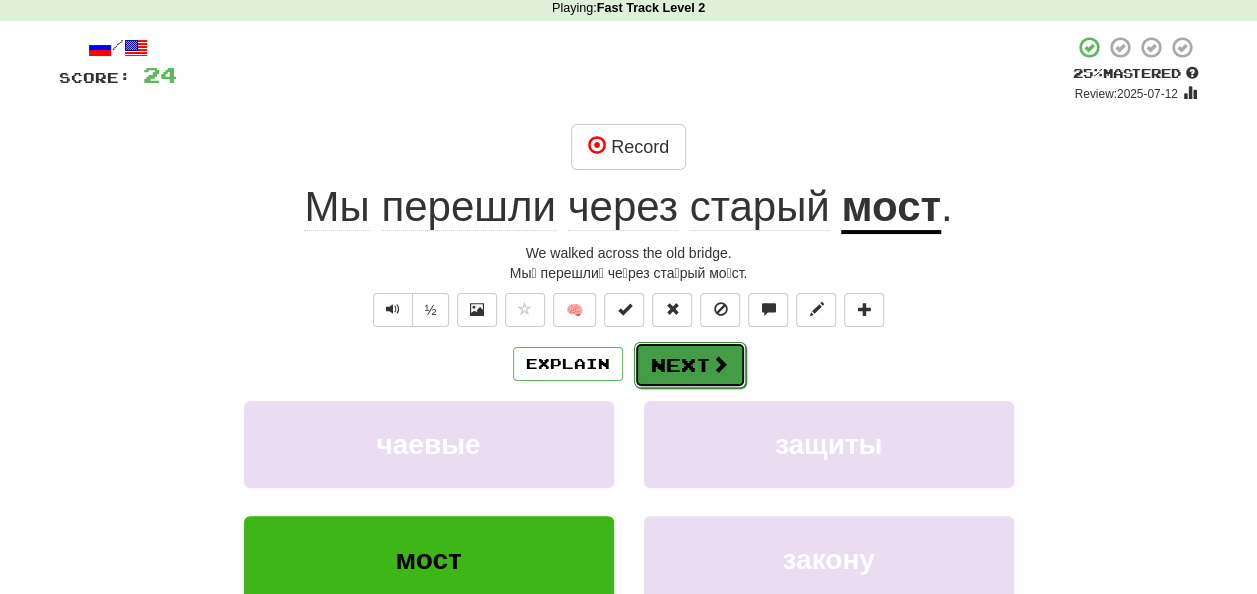 click on "Next" at bounding box center (690, 365) 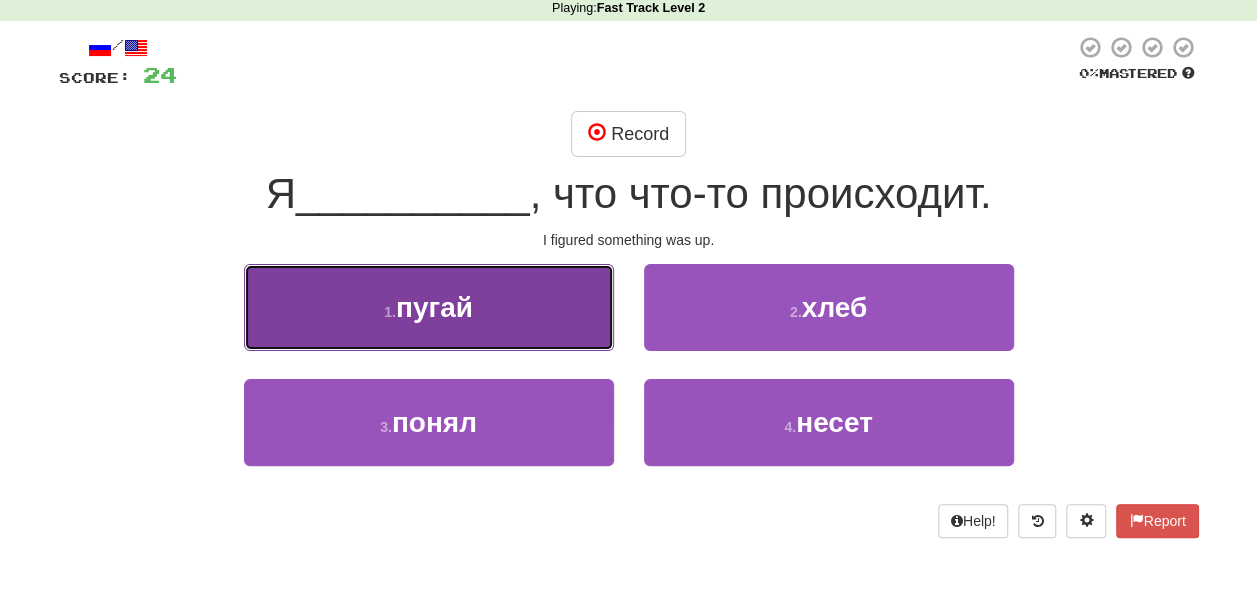 click on "пугай" at bounding box center (434, 307) 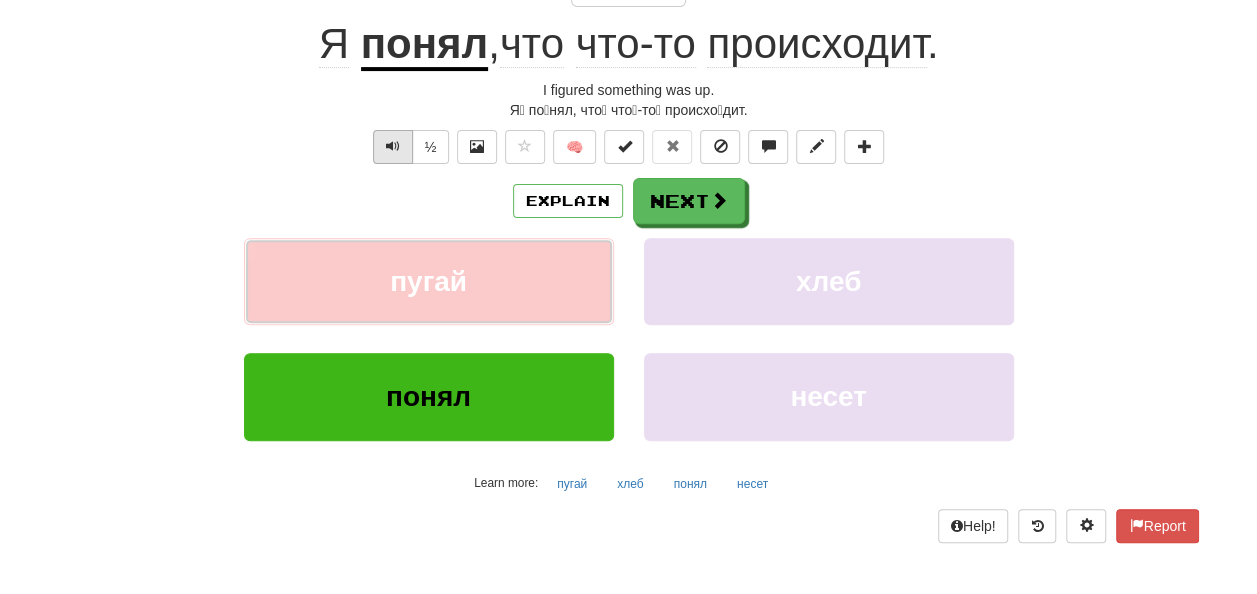 scroll, scrollTop: 287, scrollLeft: 0, axis: vertical 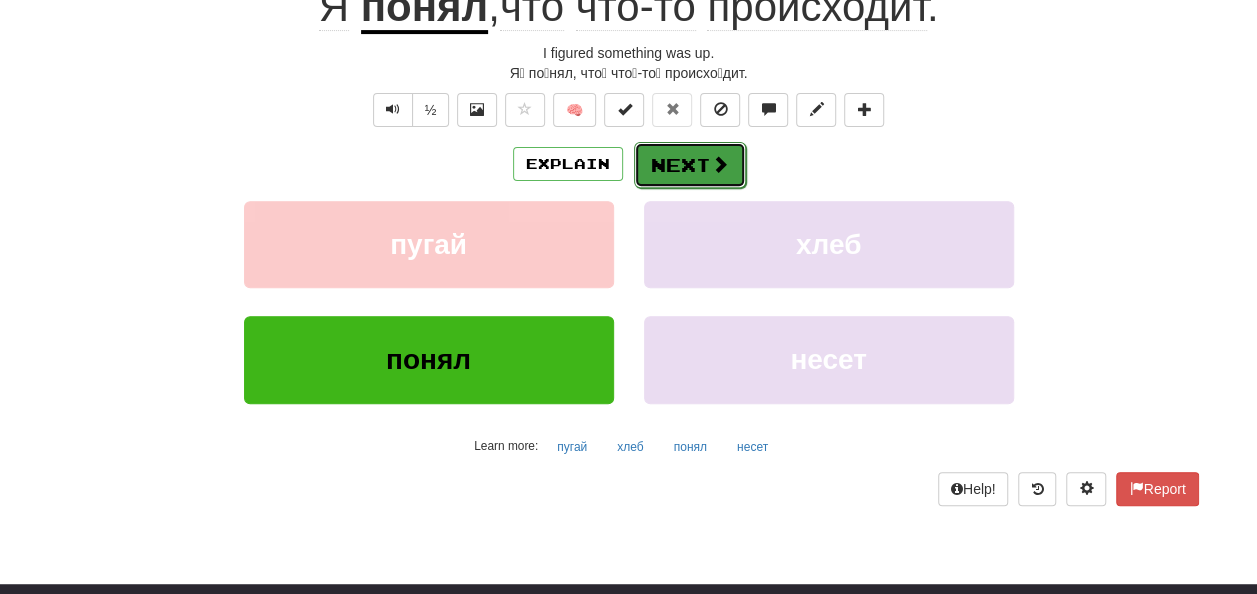 click on "Next" at bounding box center (690, 165) 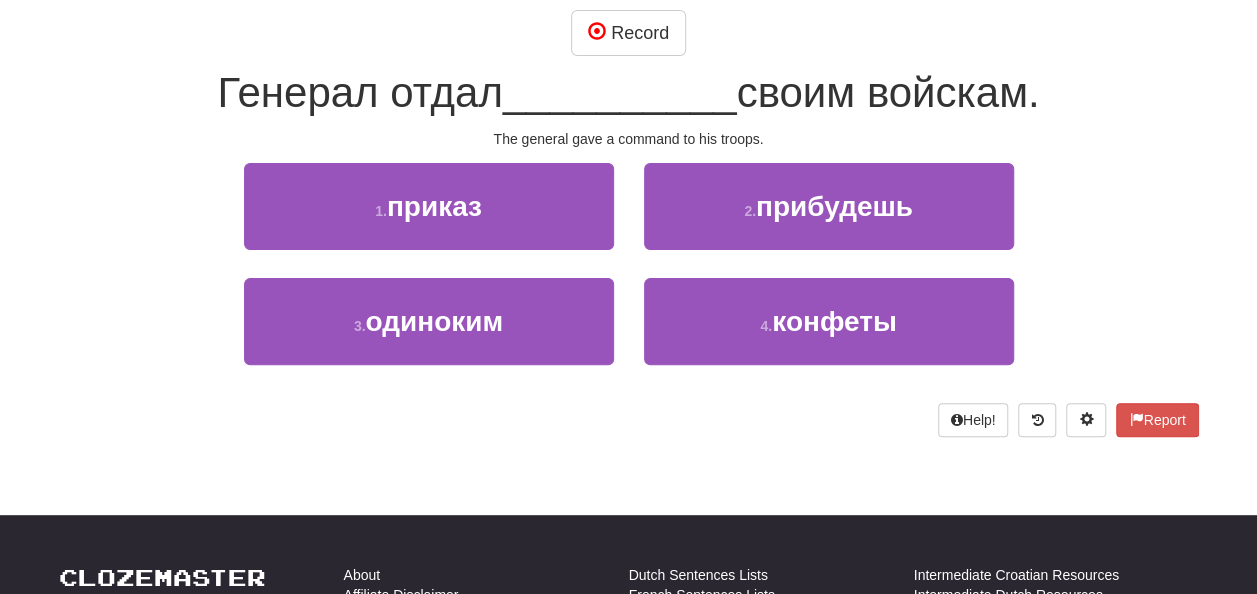 scroll, scrollTop: 74, scrollLeft: 0, axis: vertical 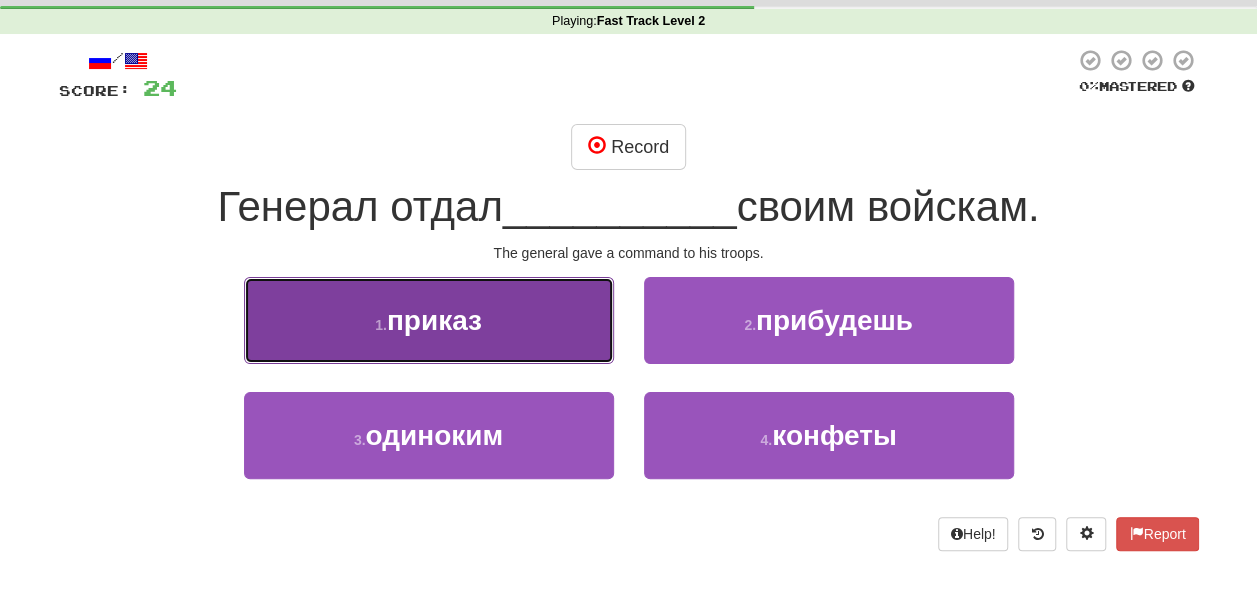 click on "1 .  приказ" at bounding box center [429, 320] 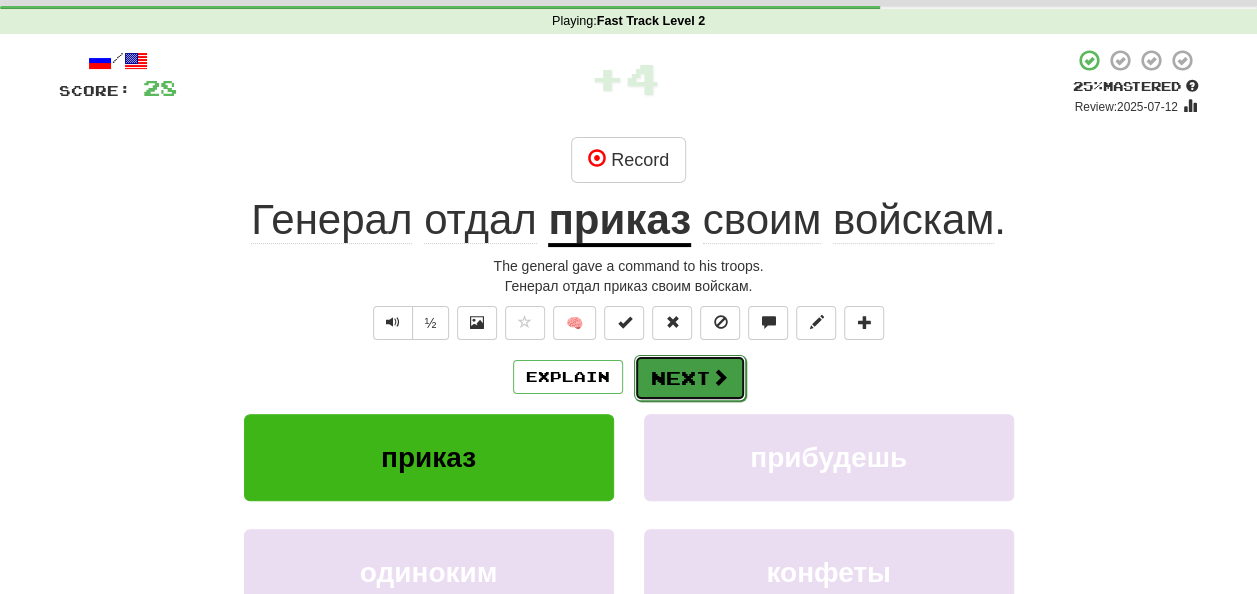 click at bounding box center (720, 377) 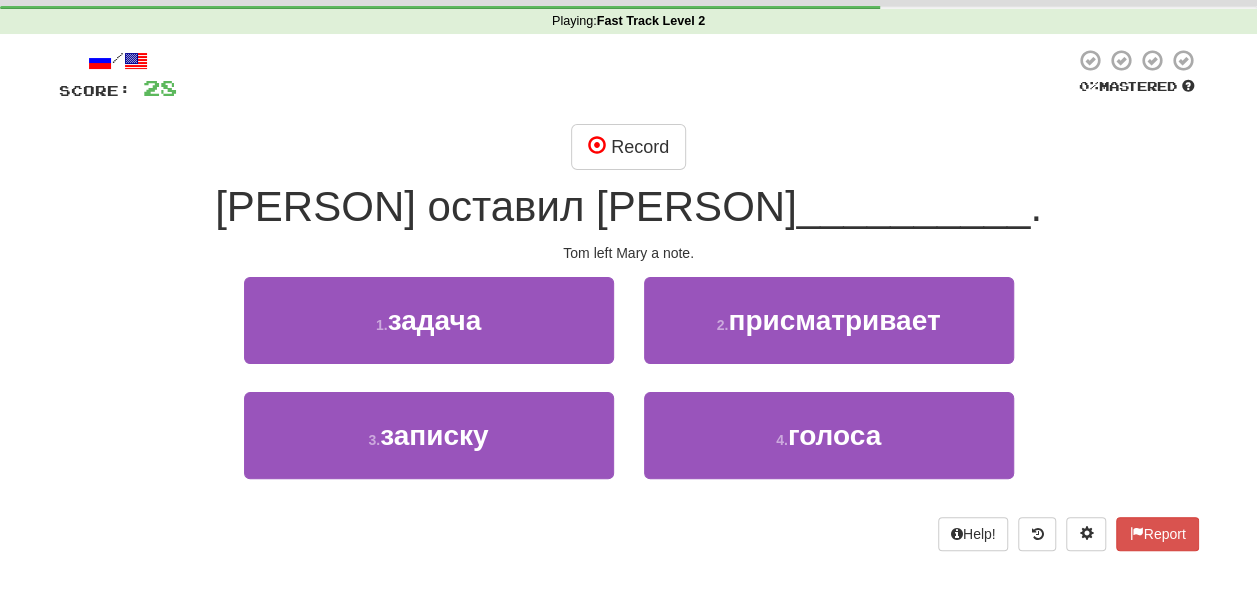 scroll, scrollTop: 0, scrollLeft: 0, axis: both 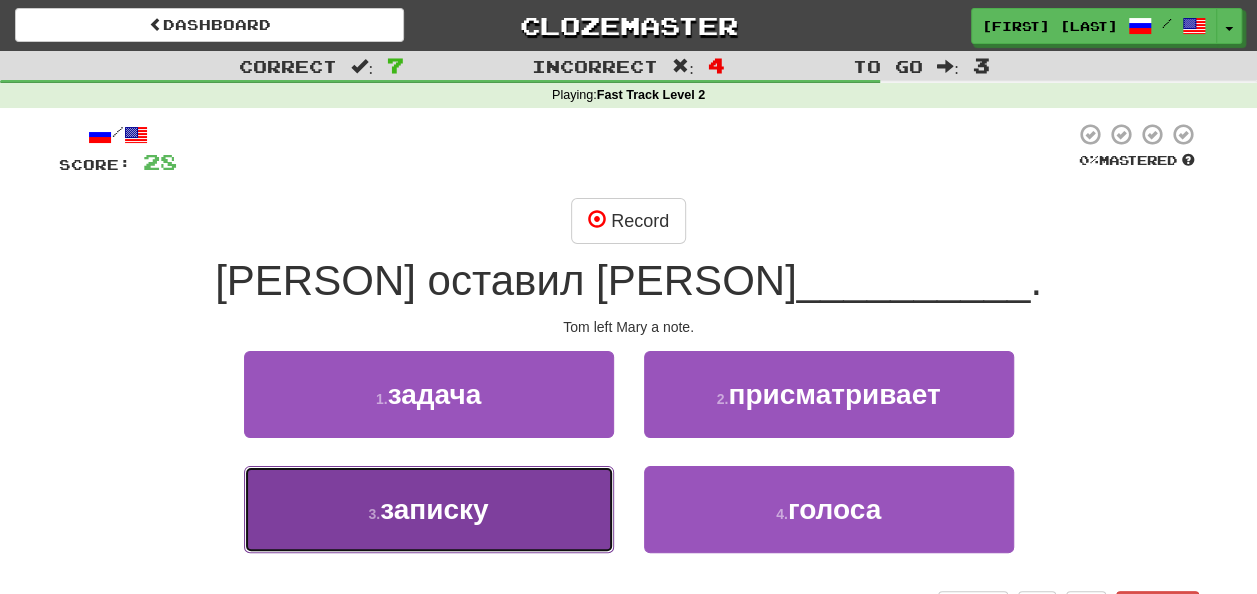 click on "записку" at bounding box center (434, 509) 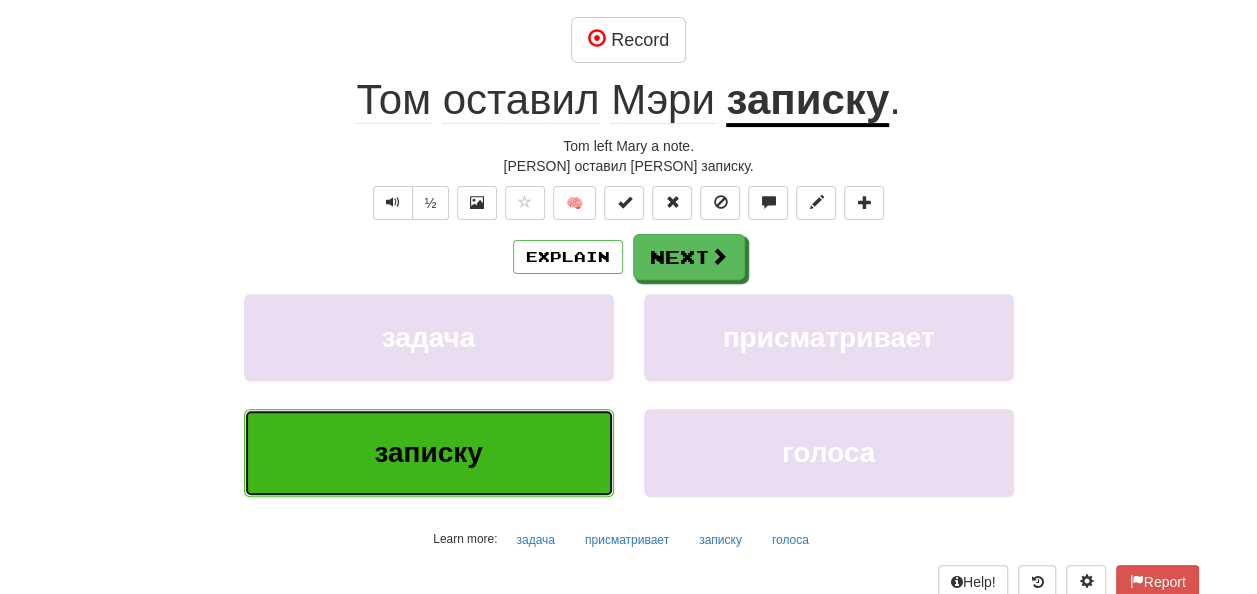 scroll, scrollTop: 300, scrollLeft: 0, axis: vertical 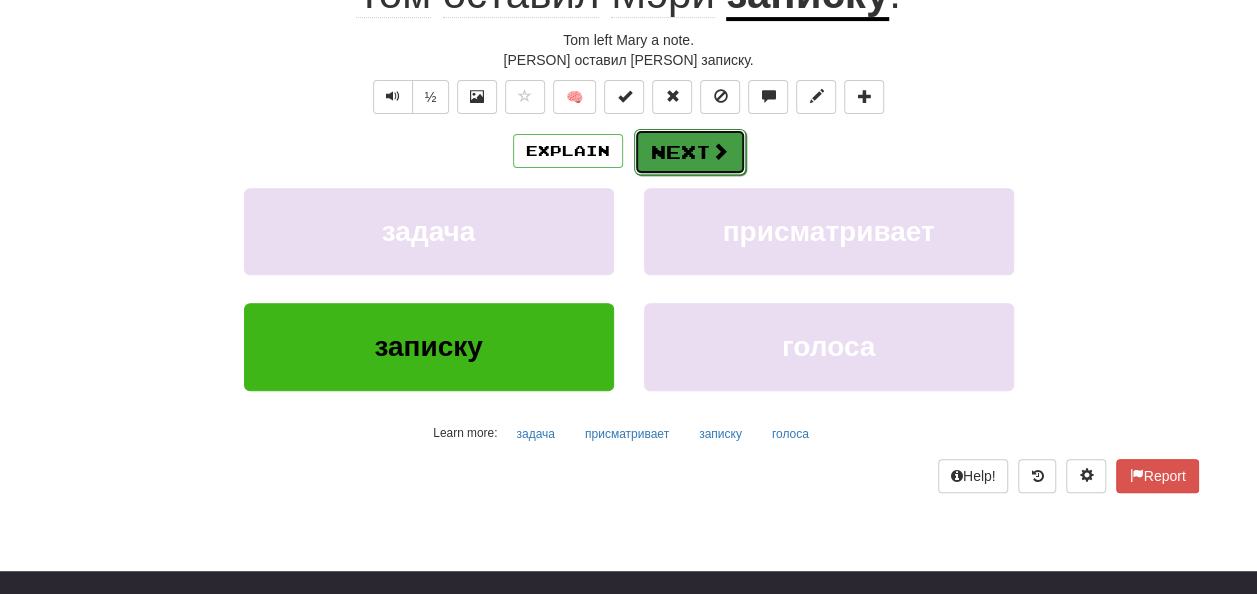 click on "Next" at bounding box center [690, 152] 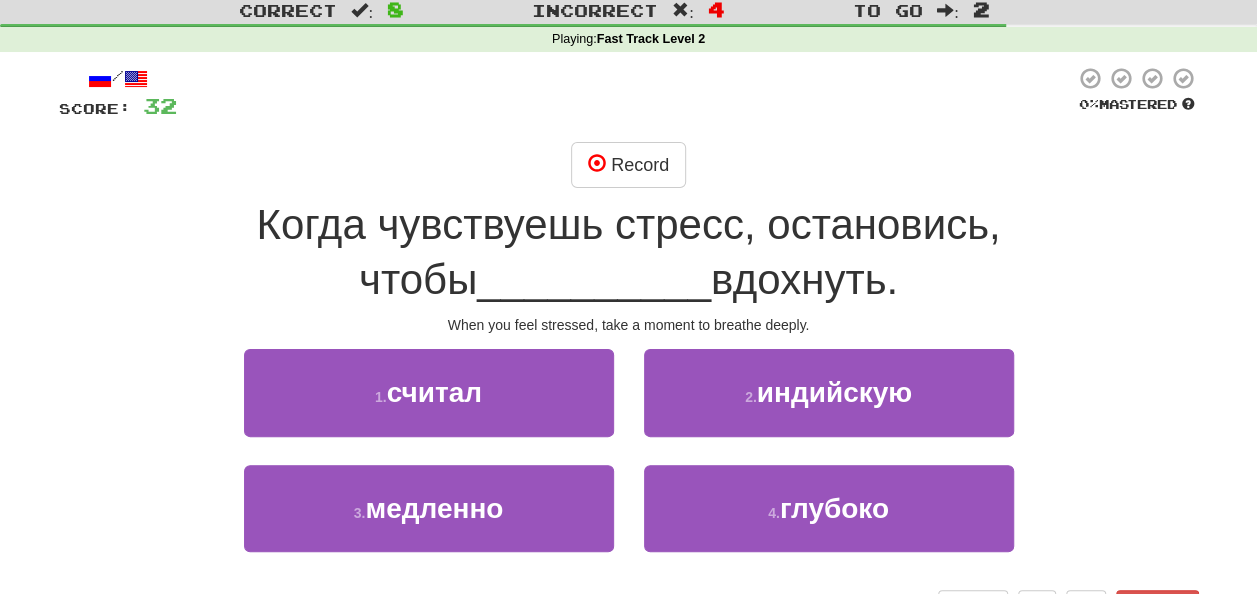 scroll, scrollTop: 100, scrollLeft: 0, axis: vertical 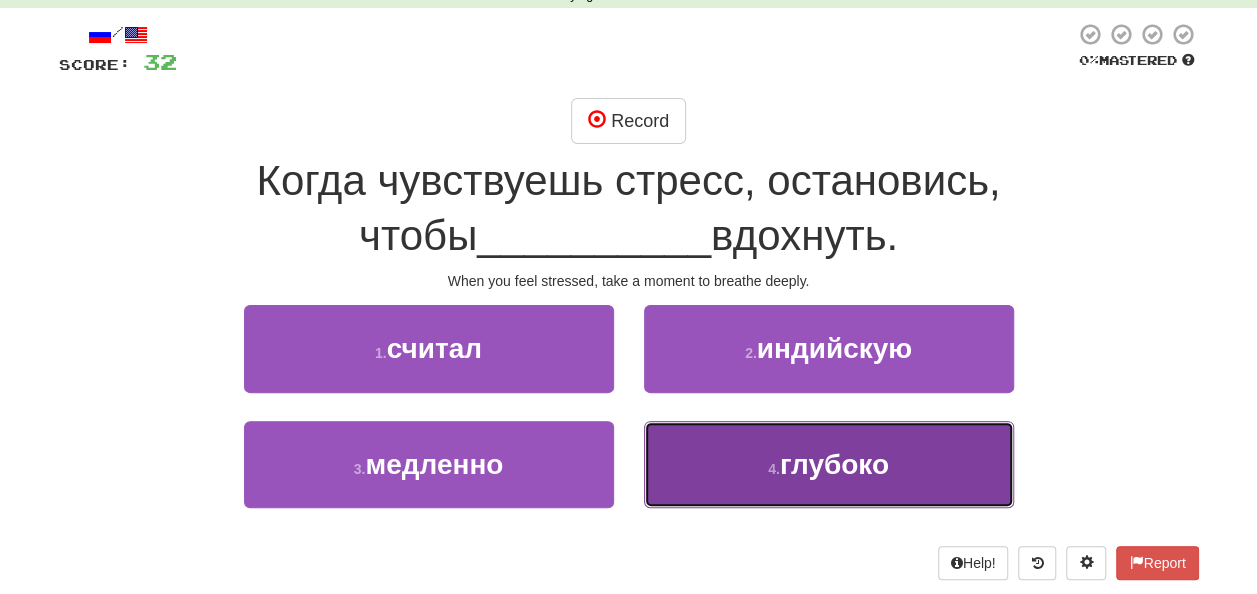 click on "глубоко" at bounding box center [834, 464] 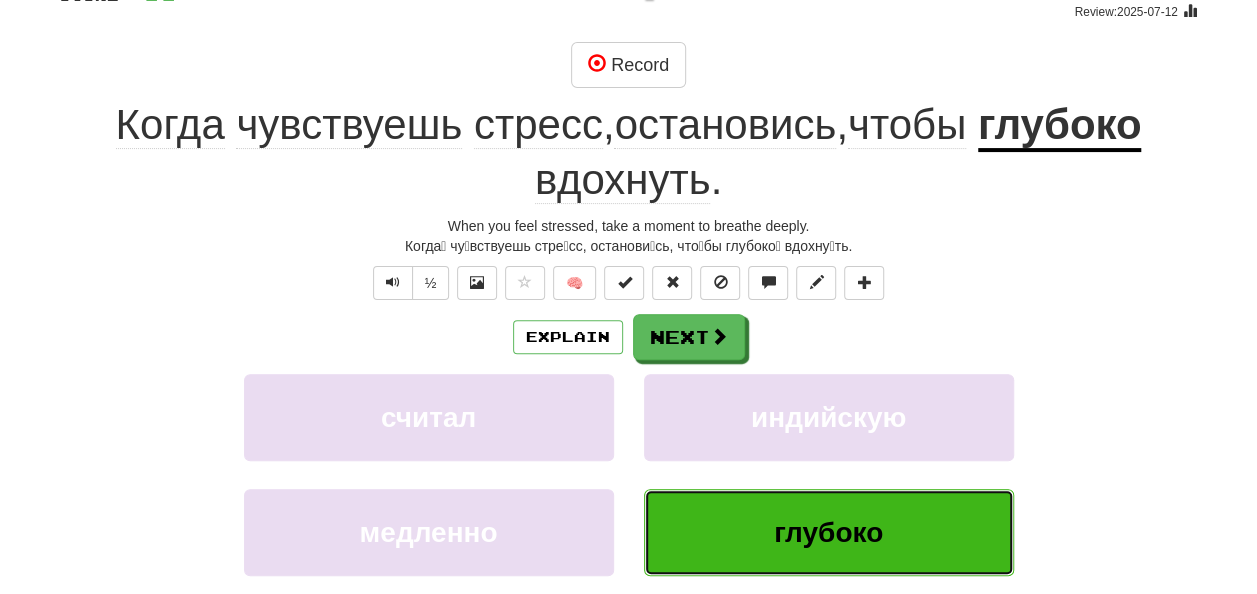 scroll, scrollTop: 200, scrollLeft: 0, axis: vertical 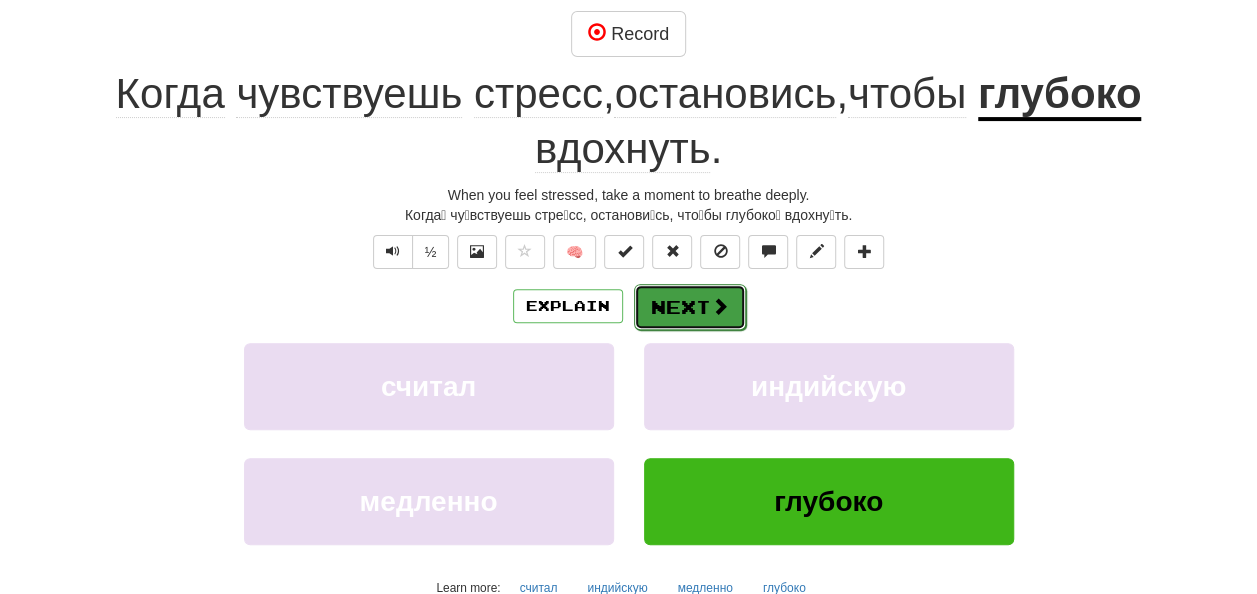 click on "Next" at bounding box center (690, 307) 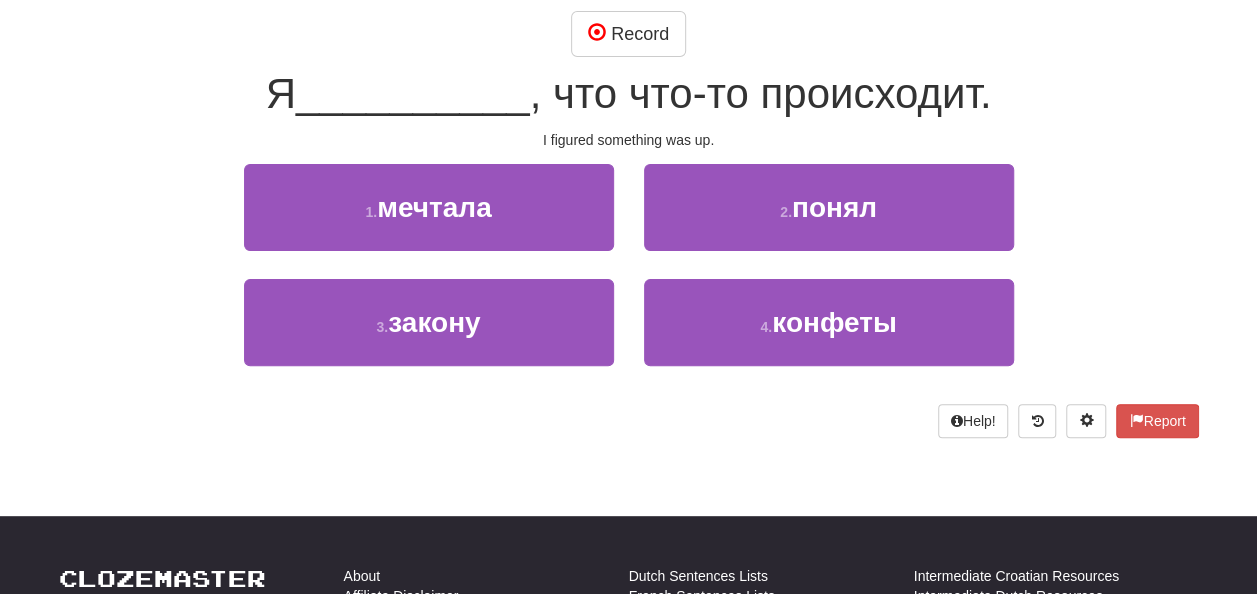 scroll, scrollTop: 87, scrollLeft: 0, axis: vertical 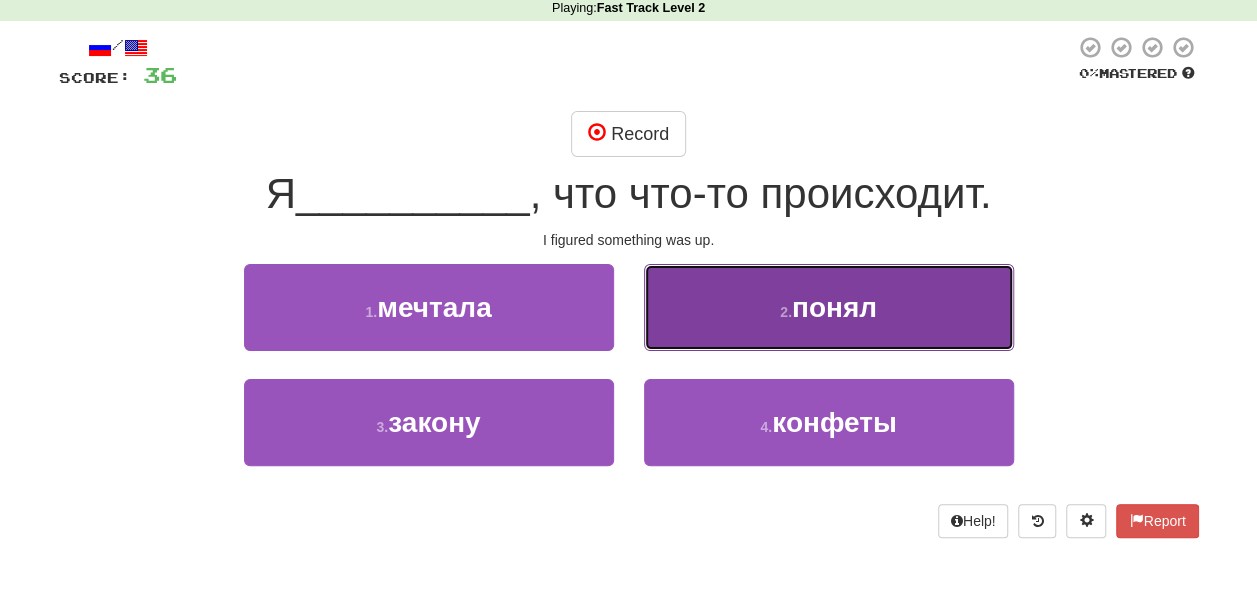 click on "понял" at bounding box center (834, 307) 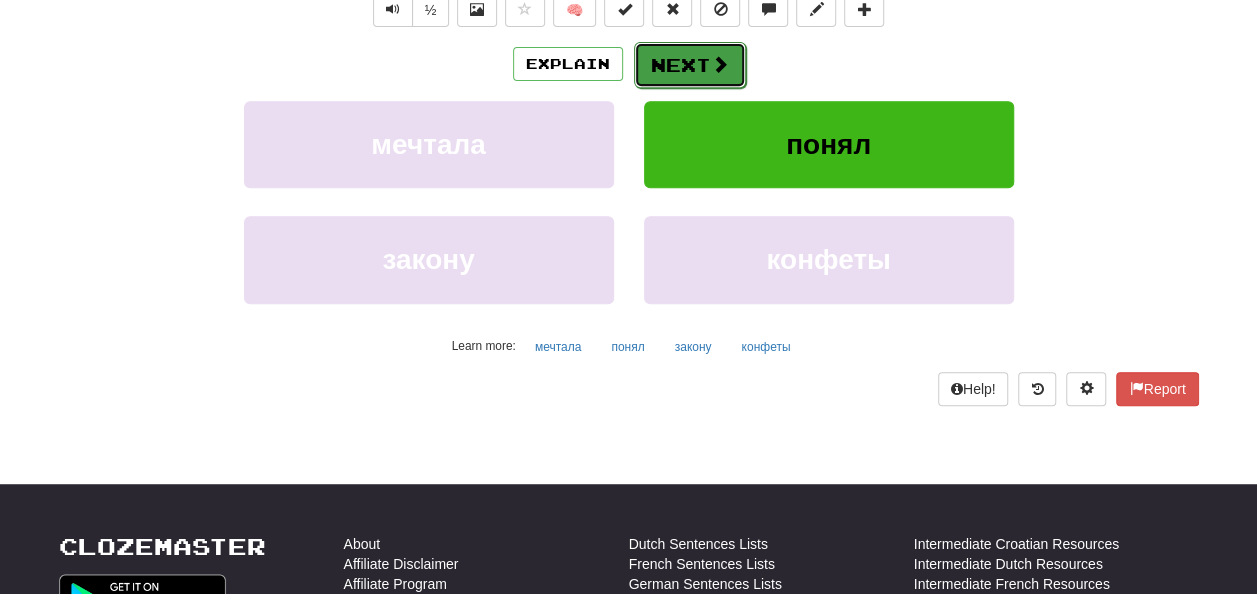 click on "Next" at bounding box center [690, 65] 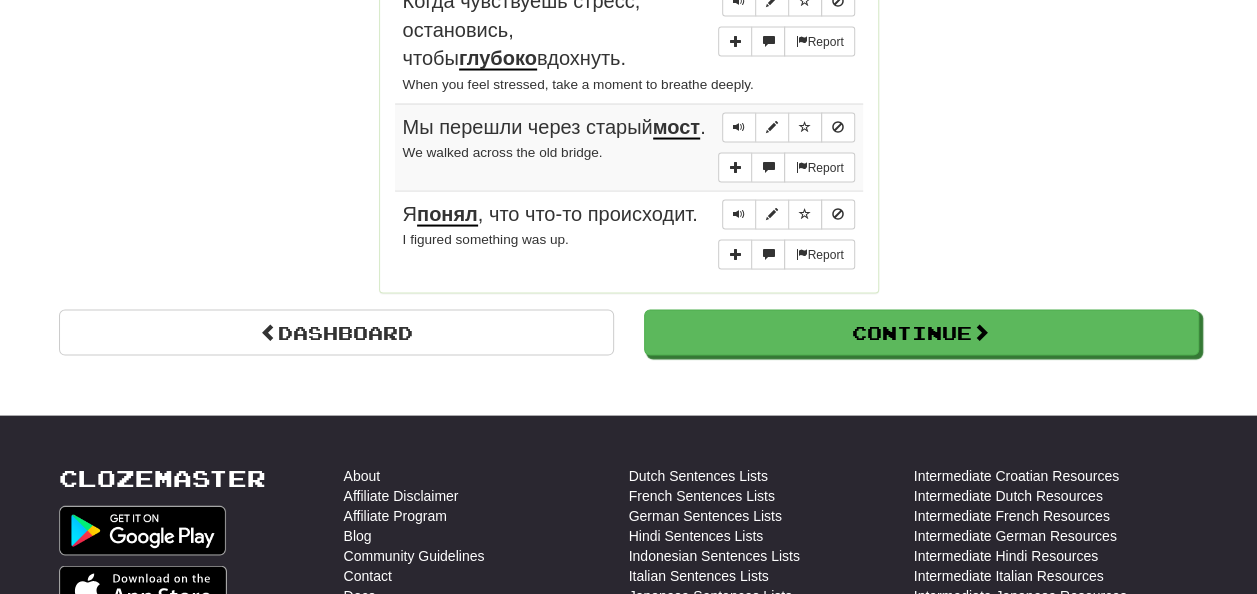 scroll, scrollTop: 1974, scrollLeft: 0, axis: vertical 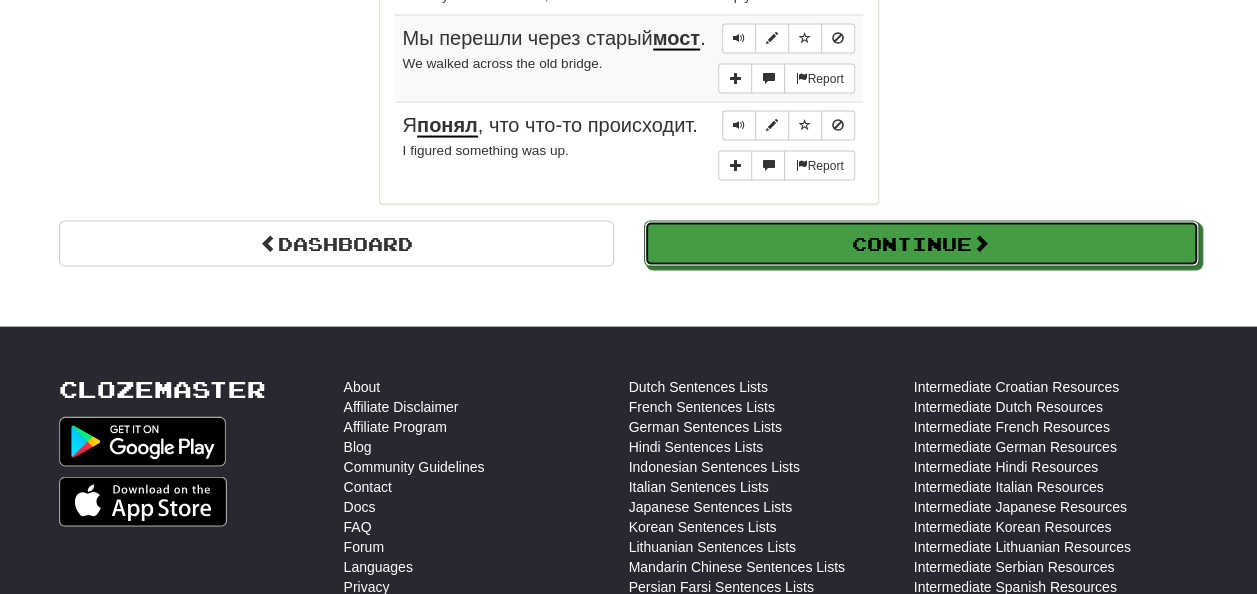click on "Continue" at bounding box center [921, 244] 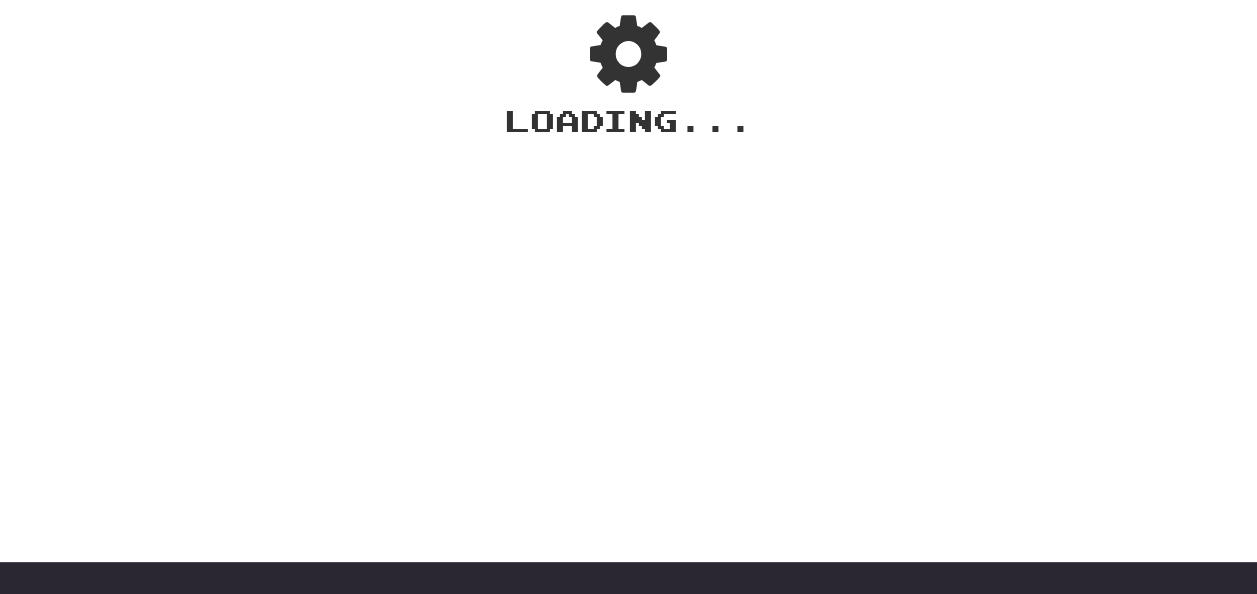 scroll, scrollTop: 0, scrollLeft: 0, axis: both 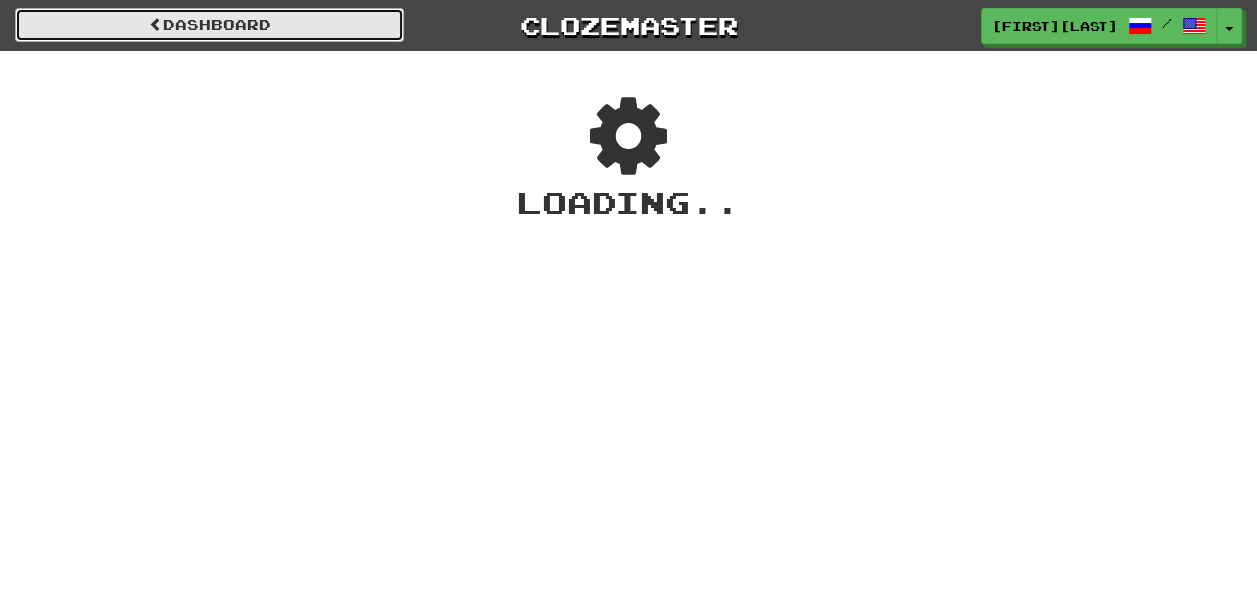 click on "Dashboard" at bounding box center [209, 25] 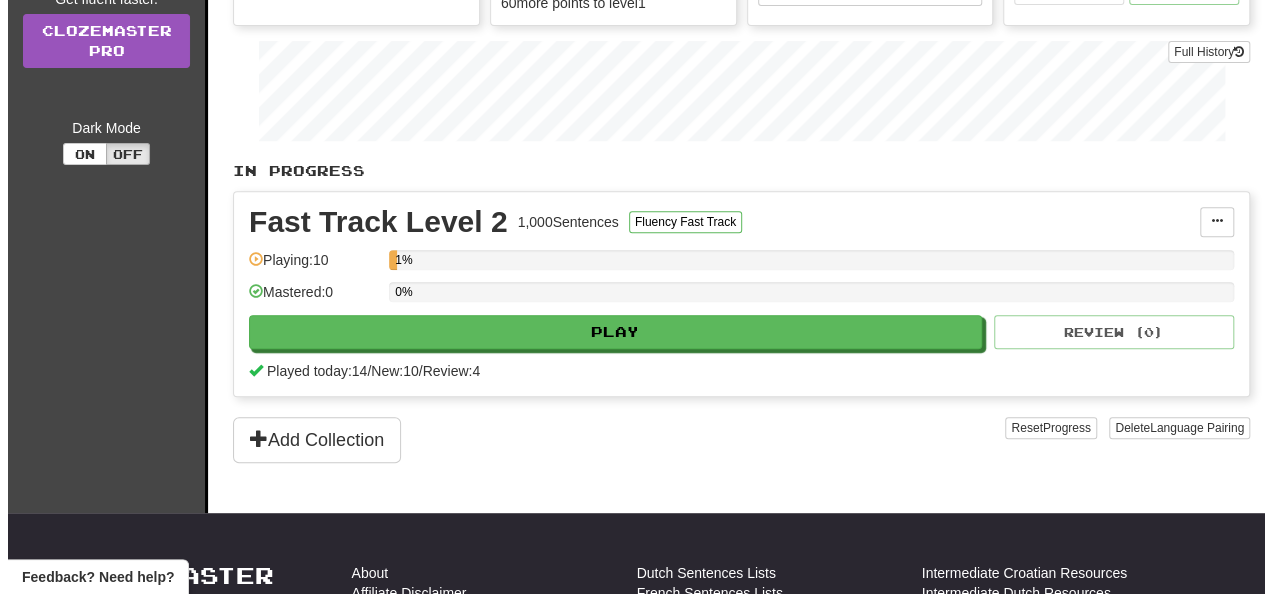 scroll, scrollTop: 400, scrollLeft: 0, axis: vertical 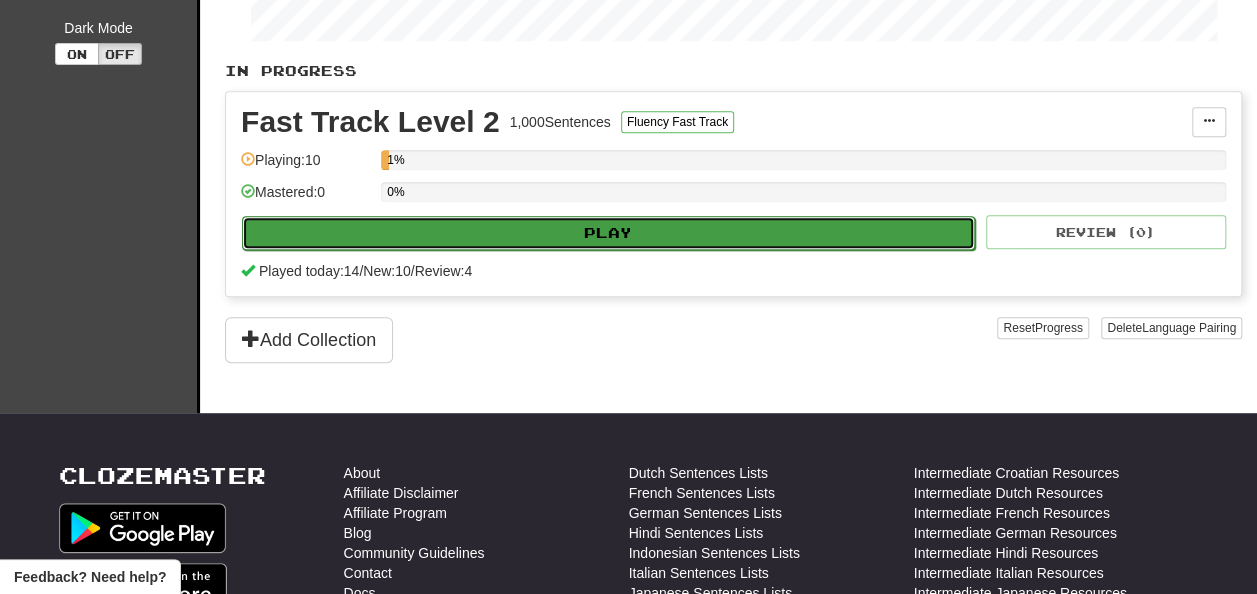 click on "Play" at bounding box center (608, 233) 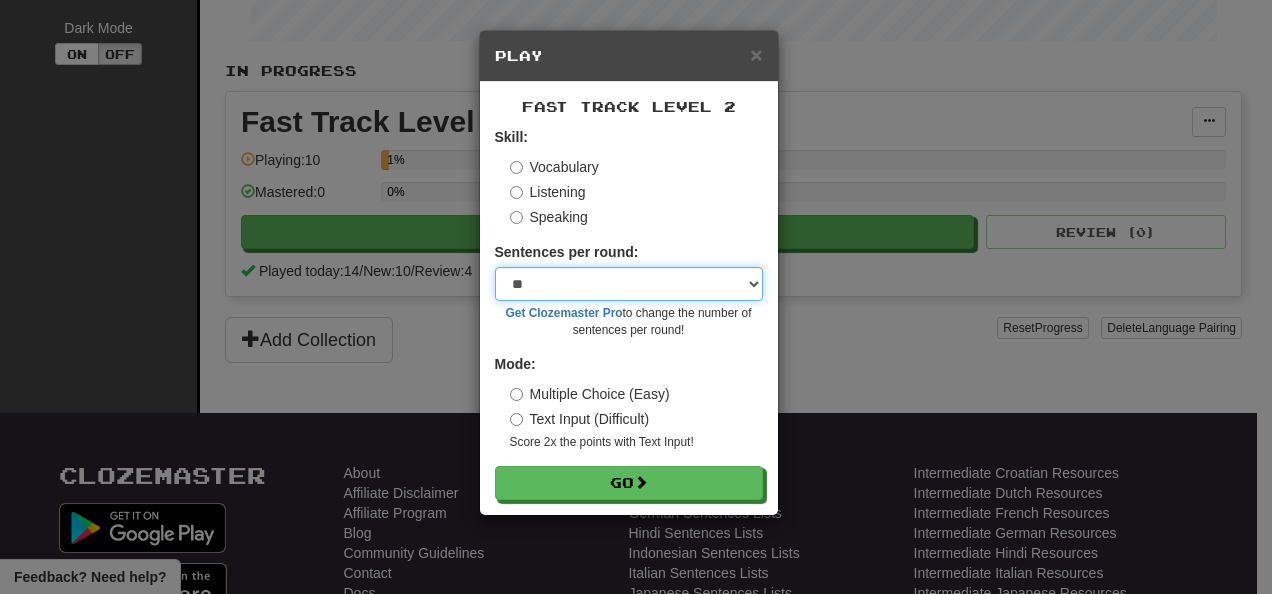 click on "* ** ** ** ** ** *** ********" at bounding box center [629, 284] 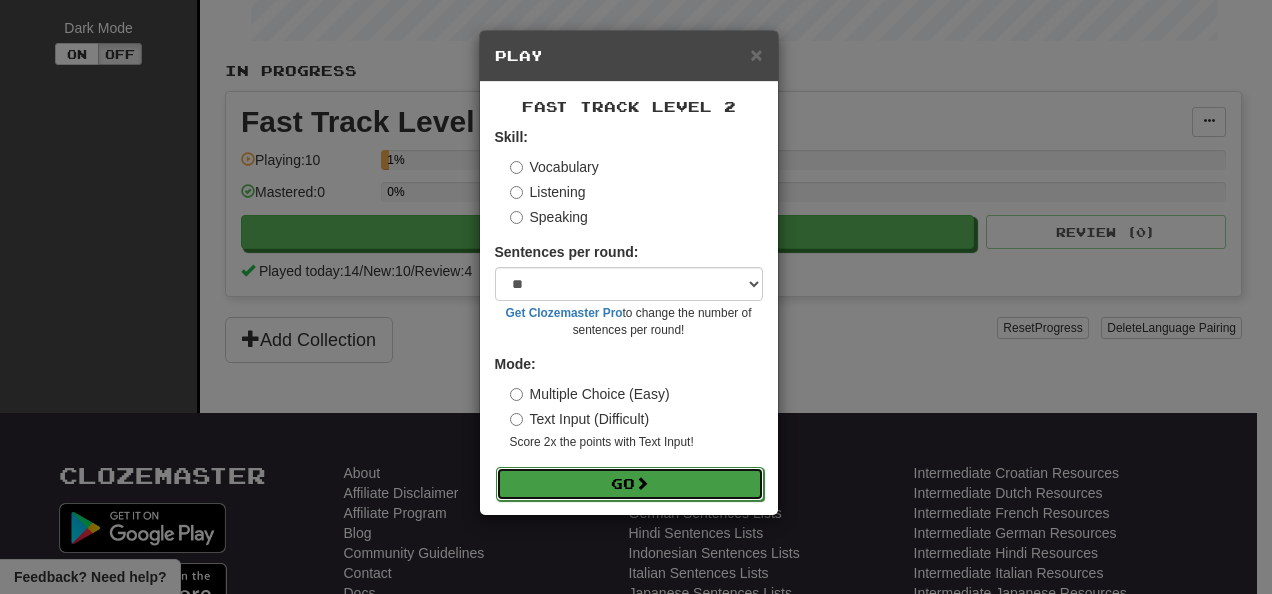 click on "Go" at bounding box center (630, 484) 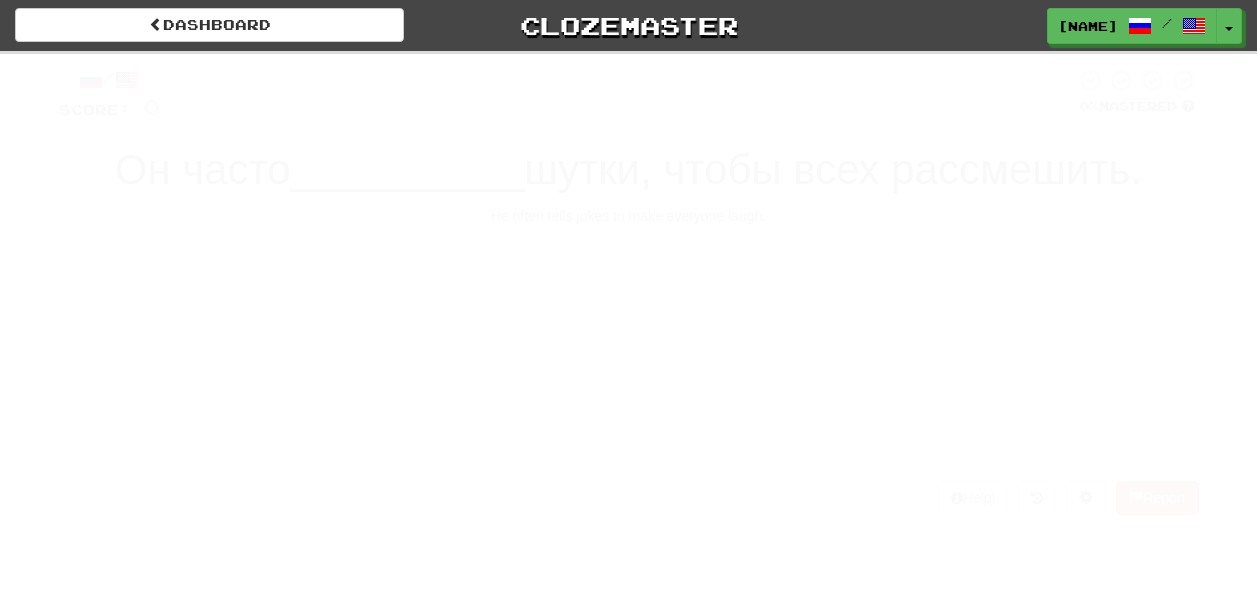 scroll, scrollTop: 0, scrollLeft: 0, axis: both 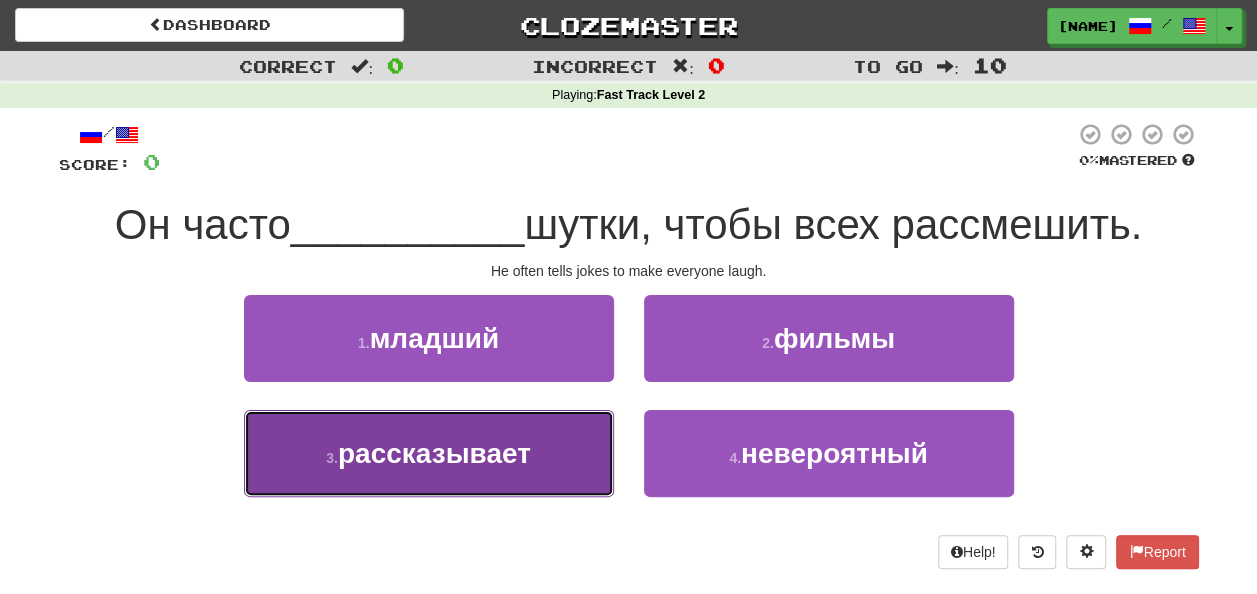 click on "рассказывает" at bounding box center (434, 453) 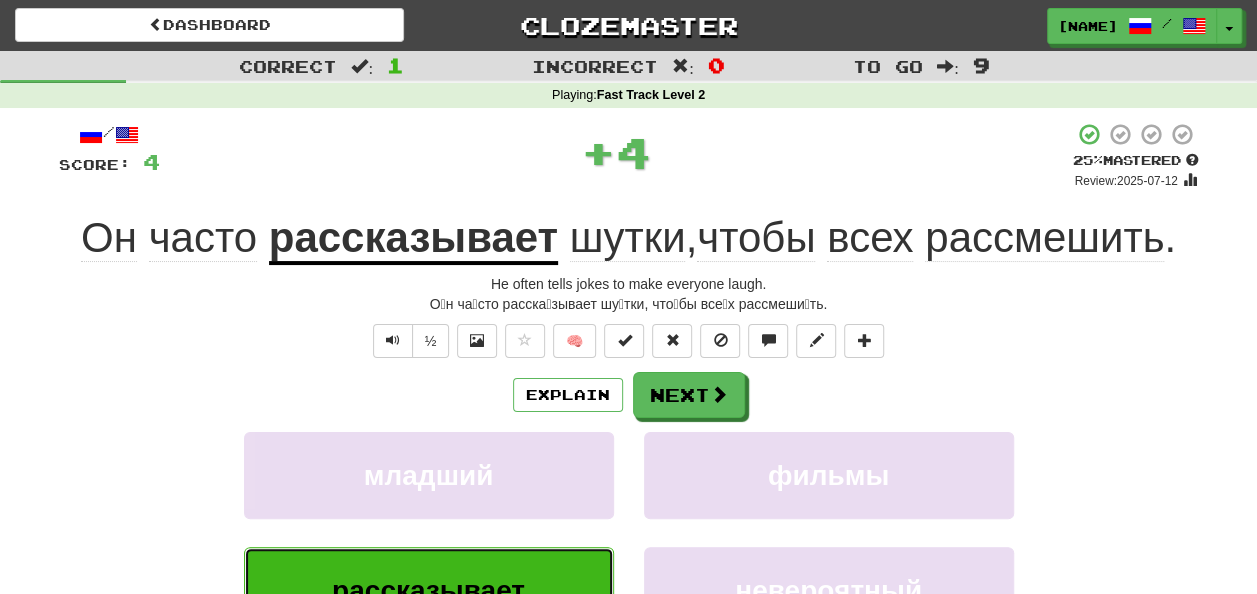scroll, scrollTop: 100, scrollLeft: 0, axis: vertical 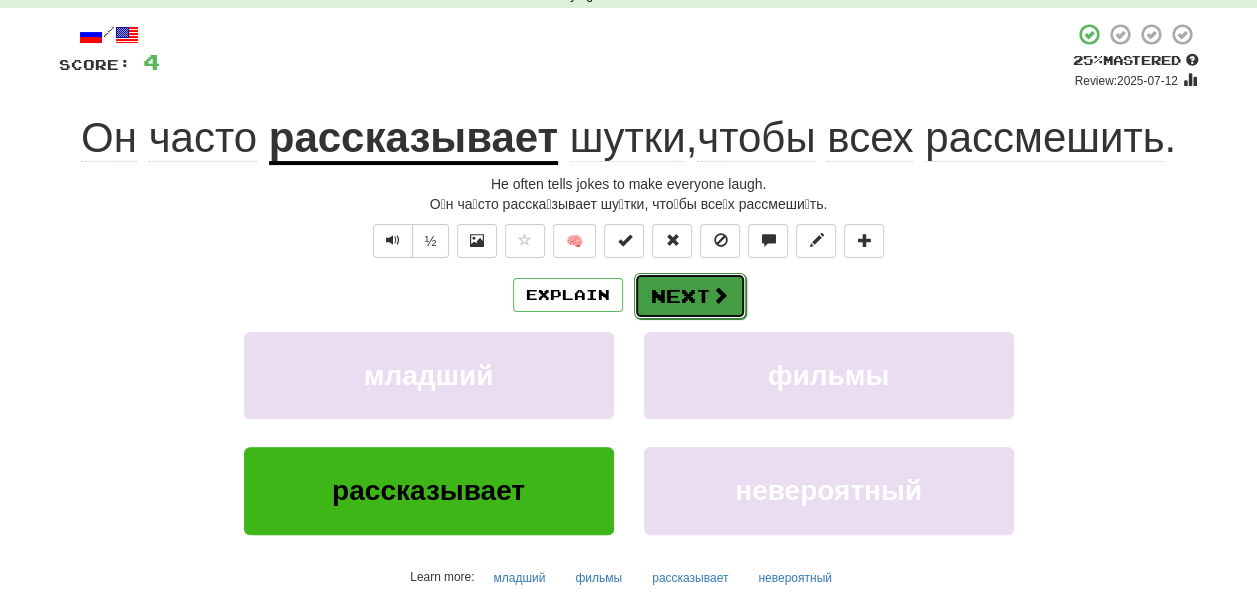 click on "Next" at bounding box center [690, 296] 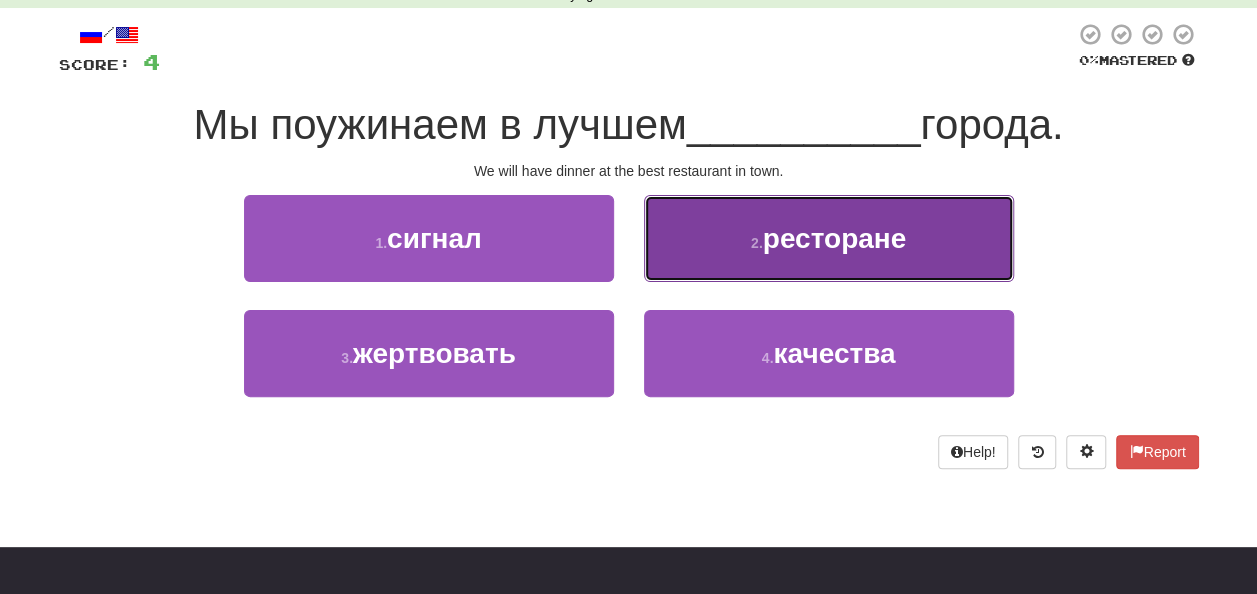 click on "ресторане" at bounding box center (835, 238) 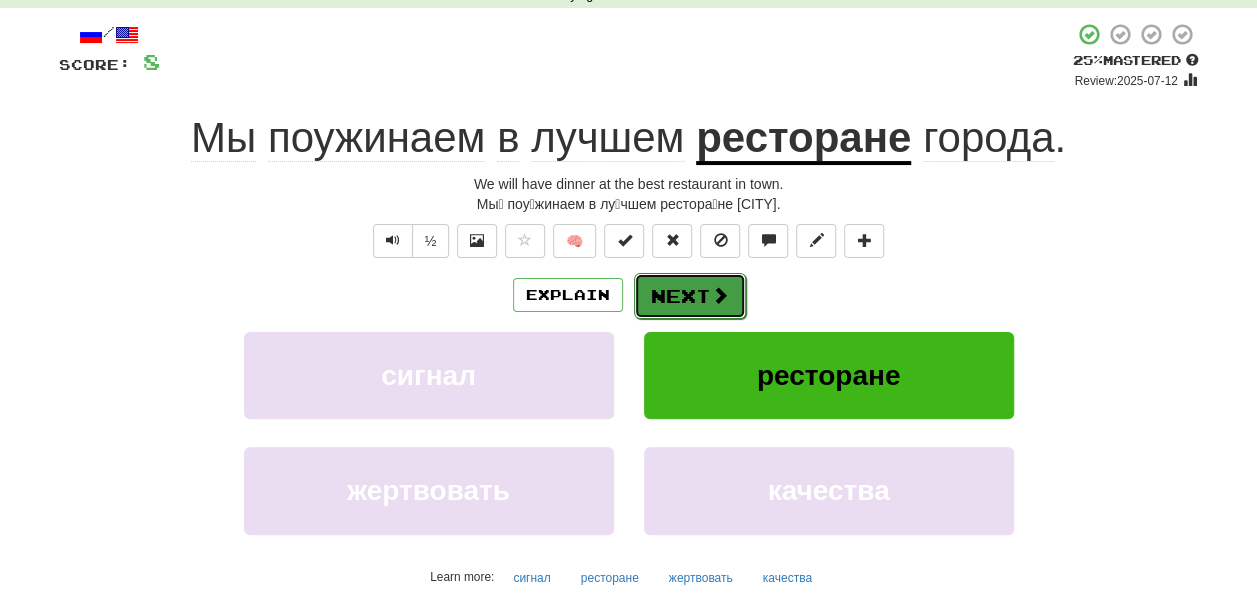 click at bounding box center (720, 295) 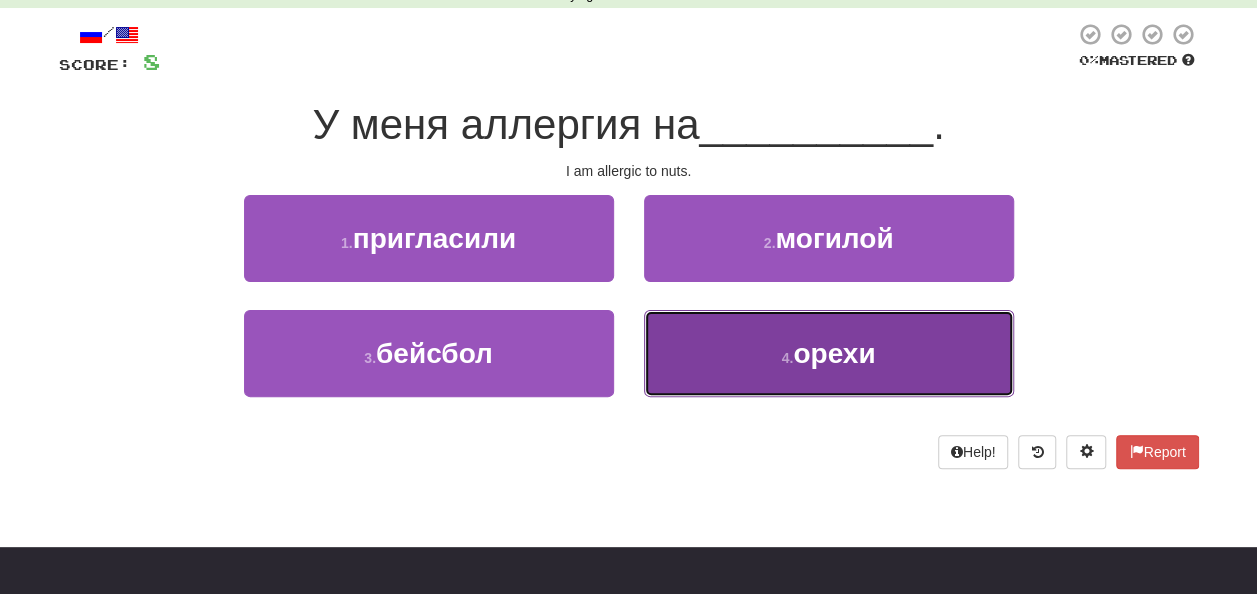 click on "орехи" at bounding box center (834, 353) 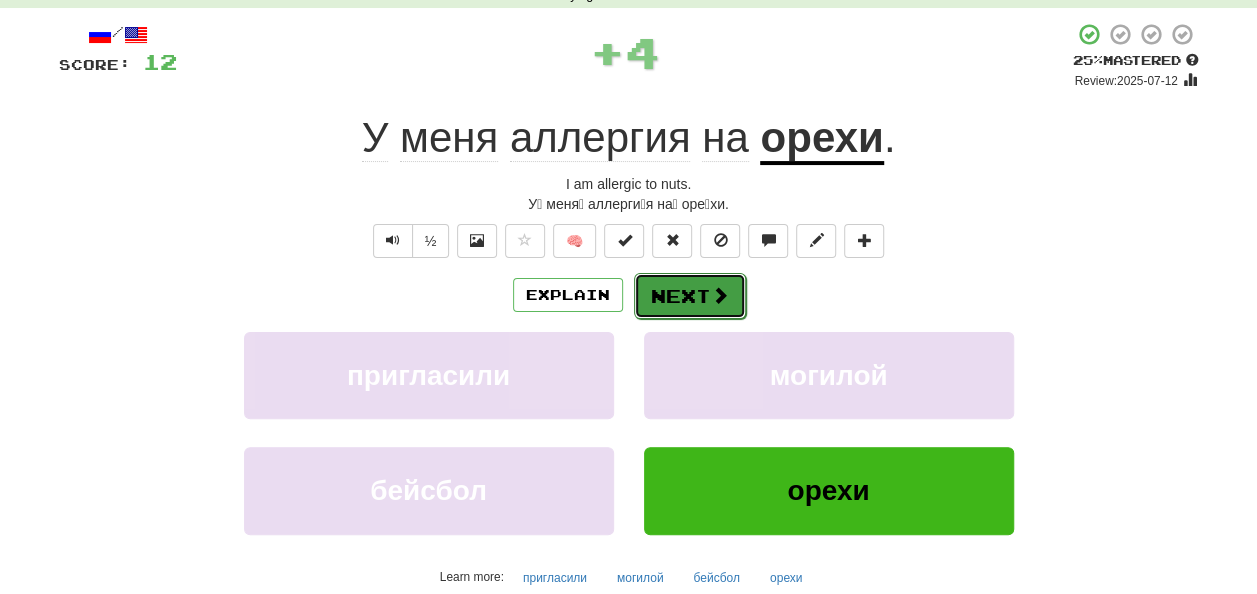 click on "Next" at bounding box center (690, 296) 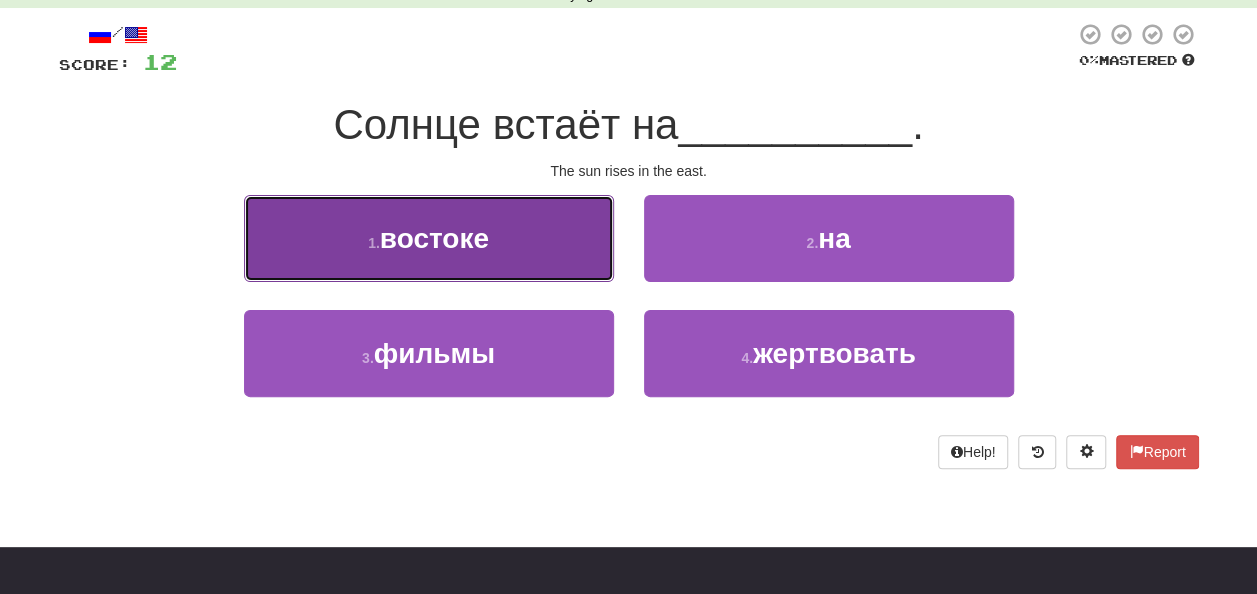 click on "1 .  востоке" at bounding box center [429, 238] 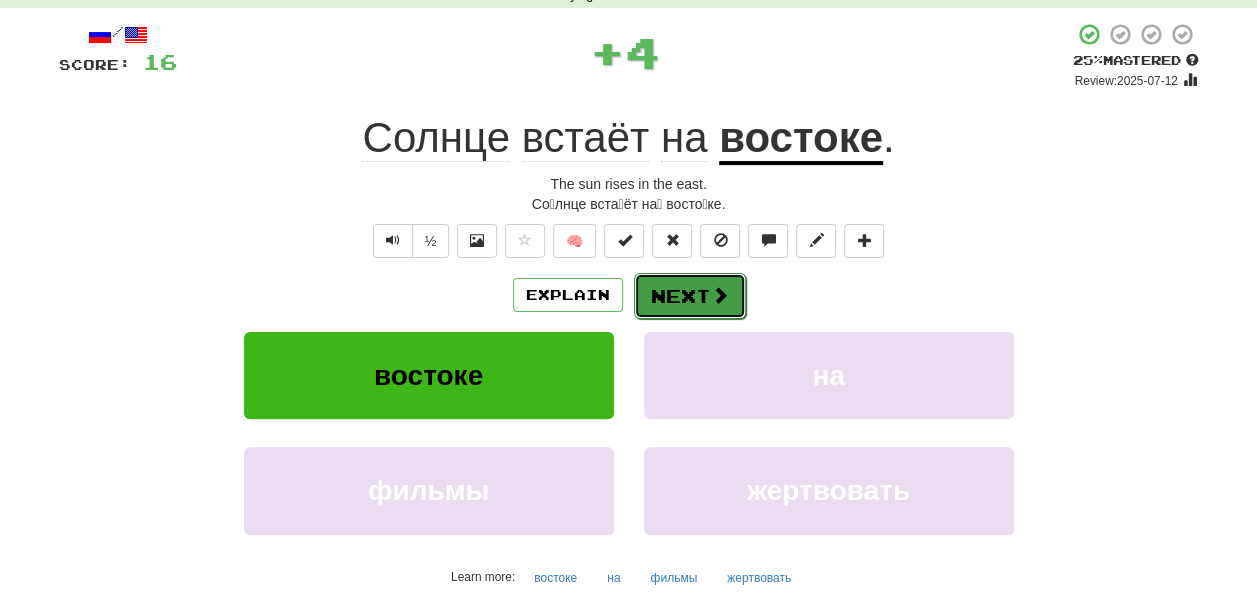 click on "Next" at bounding box center (690, 296) 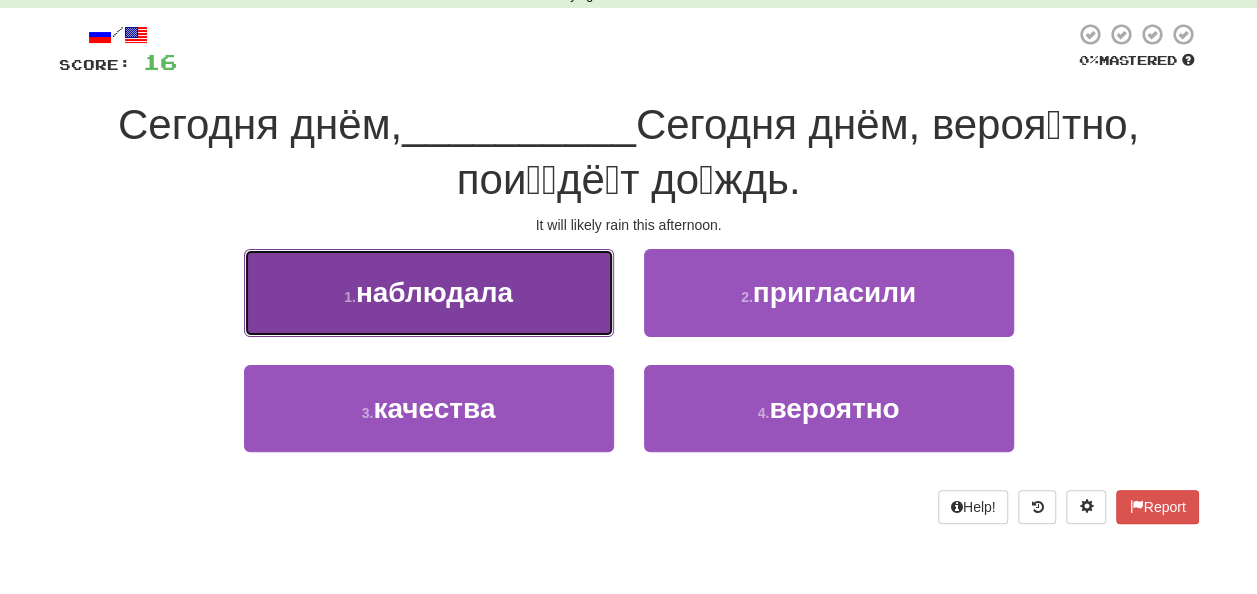 click on "наблюдала" at bounding box center (434, 292) 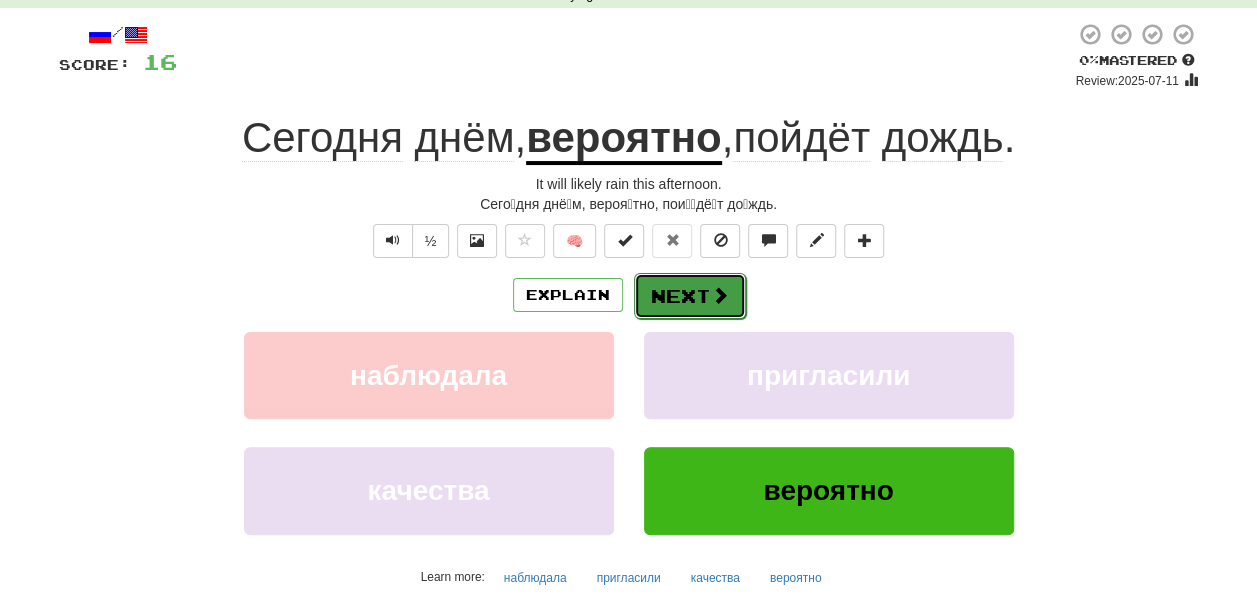 click on "Next" at bounding box center [690, 296] 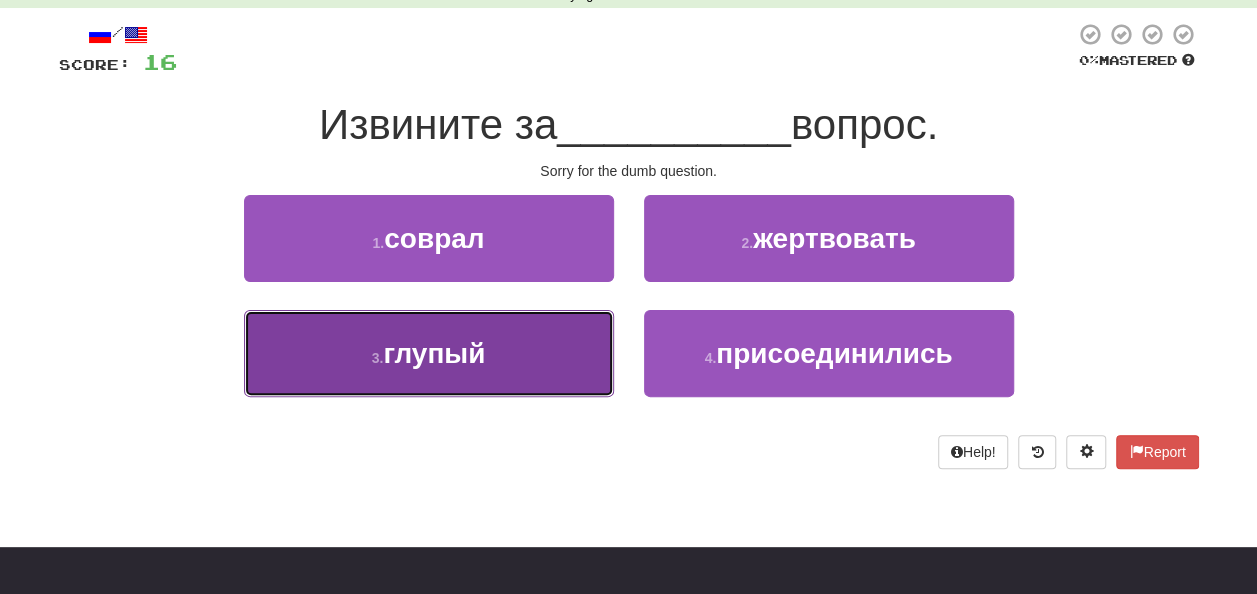 click on "глупый" at bounding box center [434, 353] 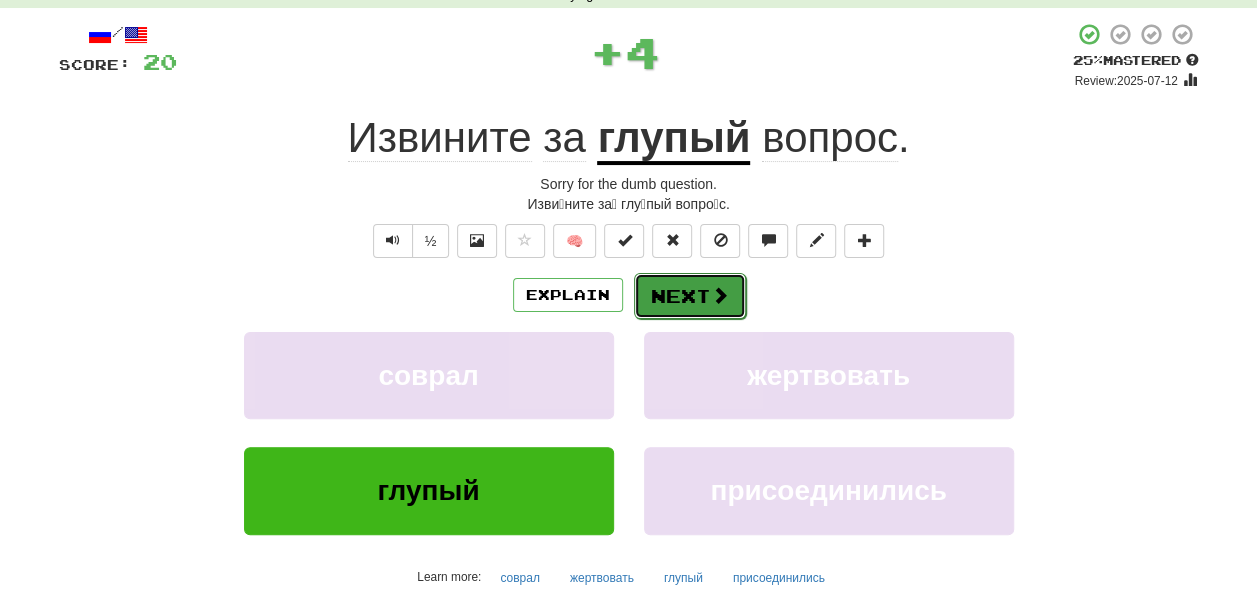 click on "Next" at bounding box center (690, 296) 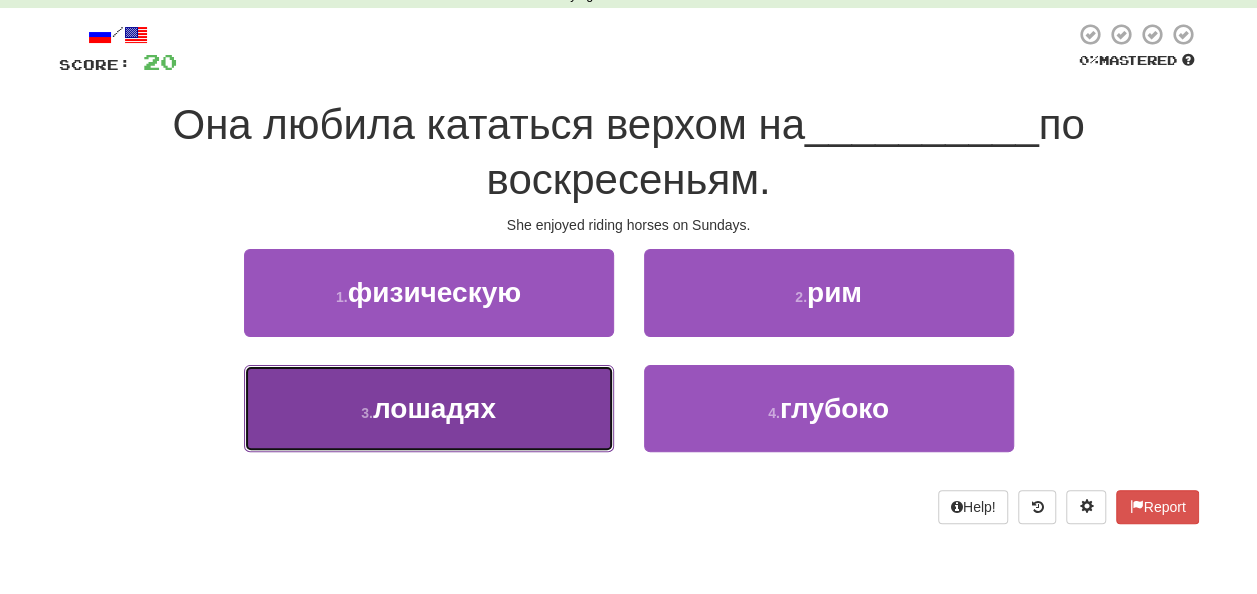 click on "лошадях" at bounding box center (434, 408) 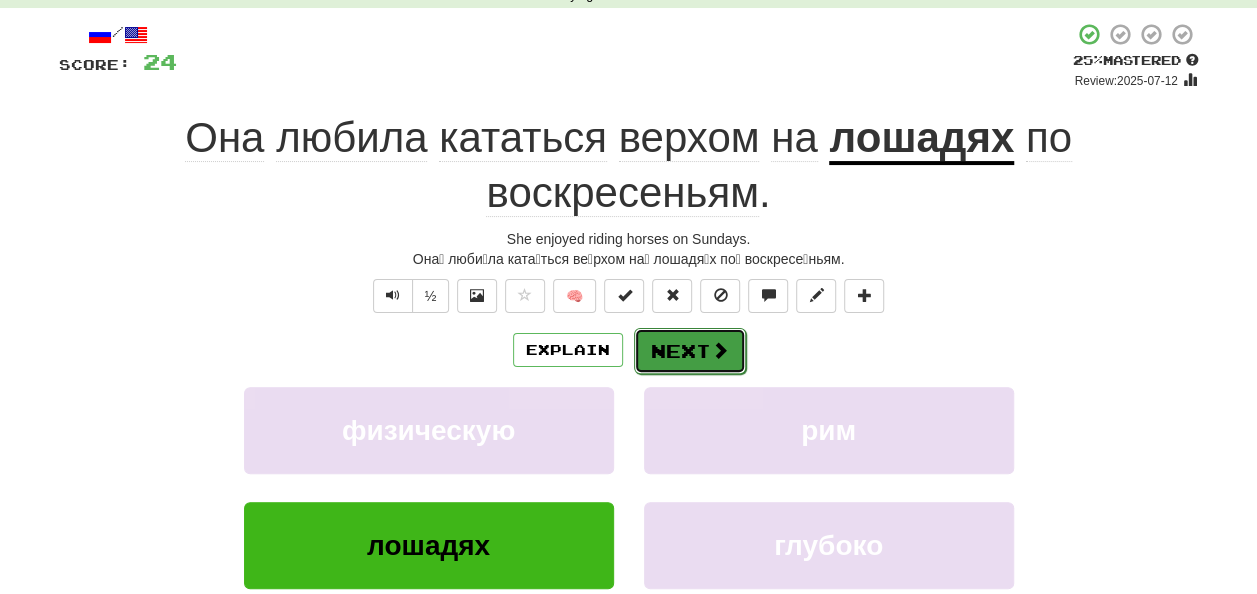 click on "Next" at bounding box center (690, 351) 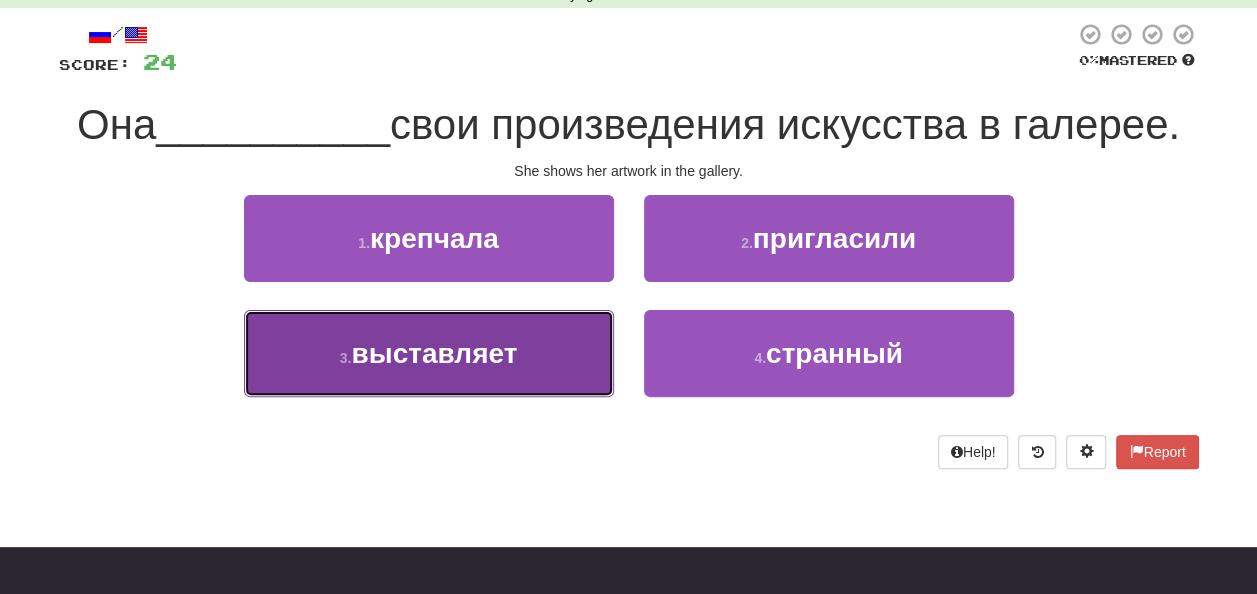 click on "выставляет" at bounding box center [434, 353] 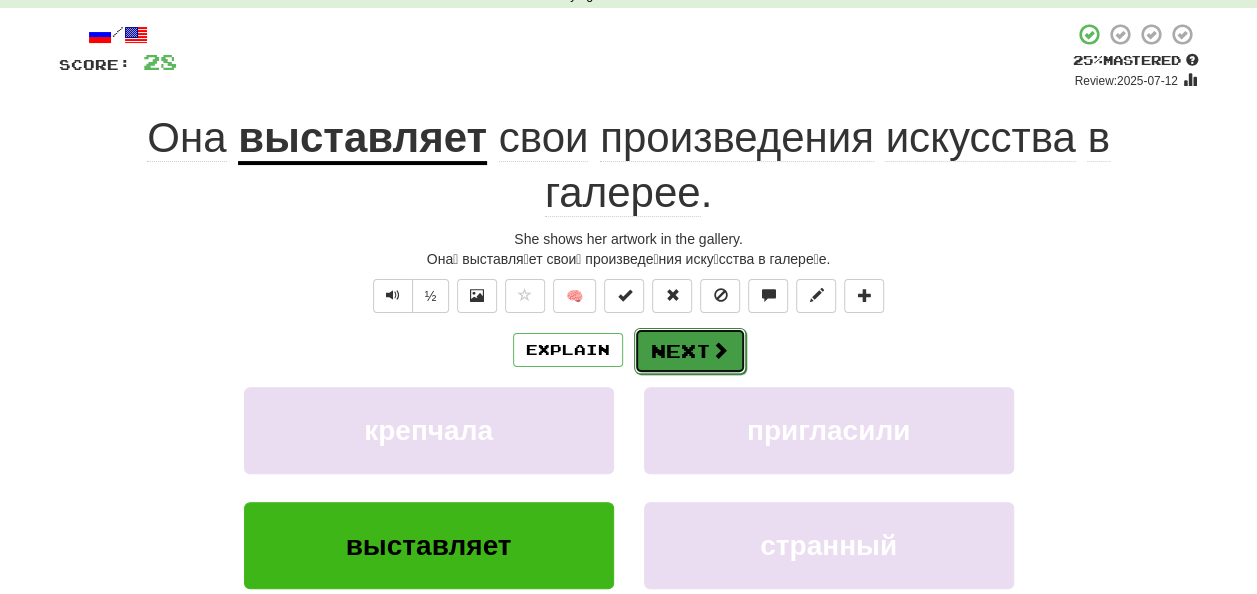 click on "Next" at bounding box center [690, 351] 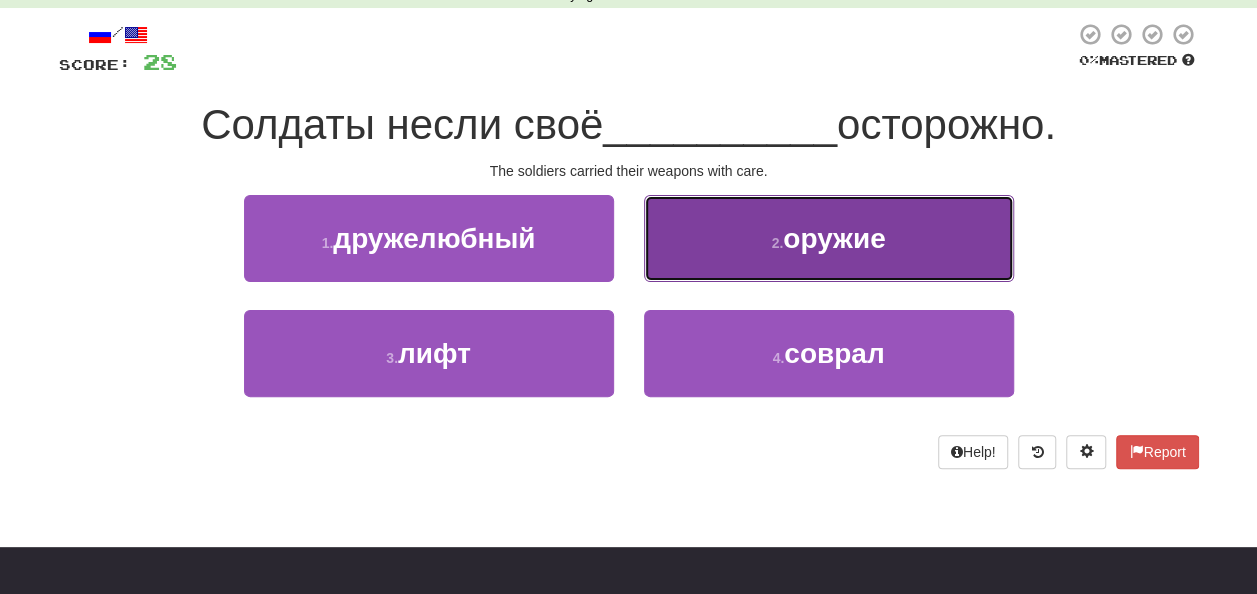 click on "2 .  оружие" at bounding box center [829, 238] 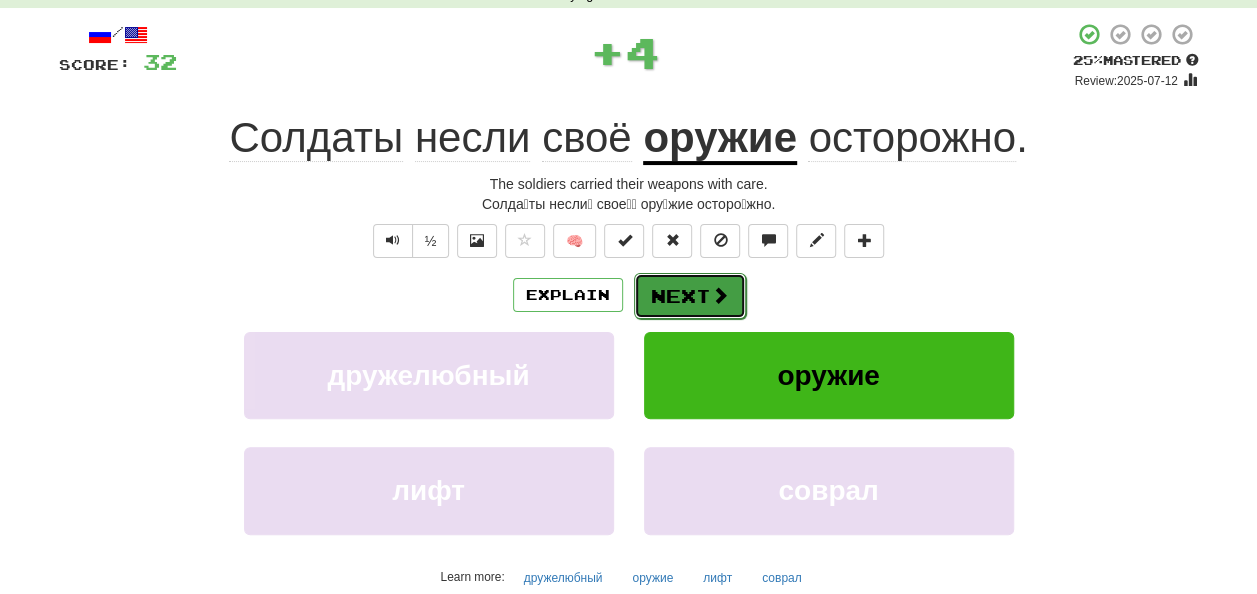 click on "Next" at bounding box center [690, 296] 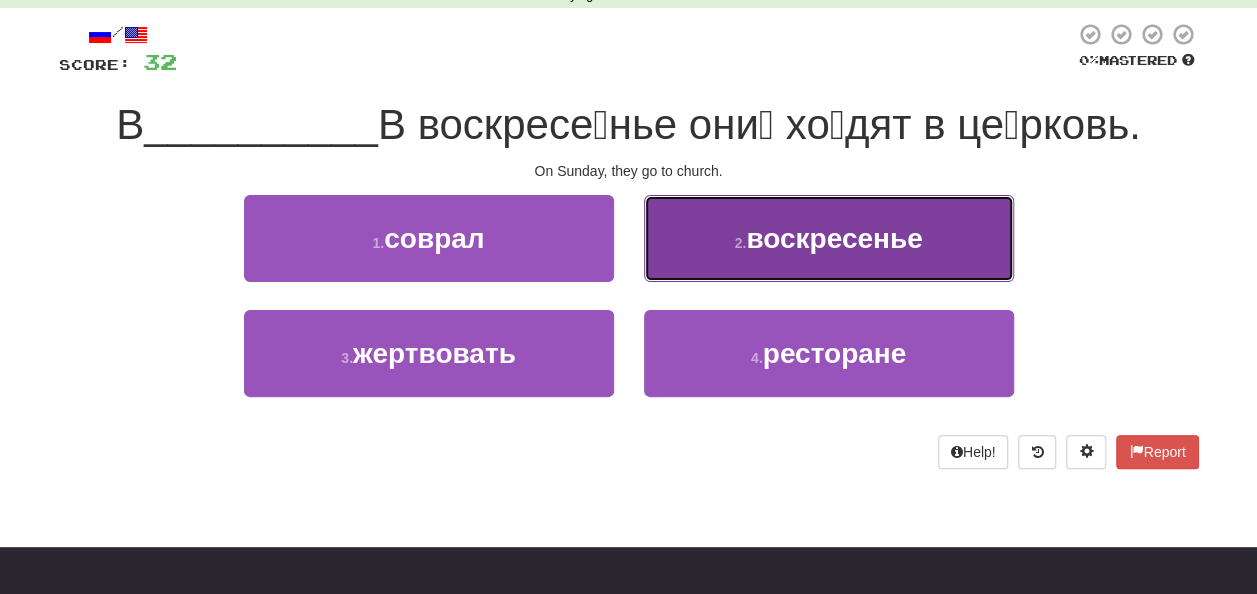 click on "2 .  воскресенье" at bounding box center [829, 238] 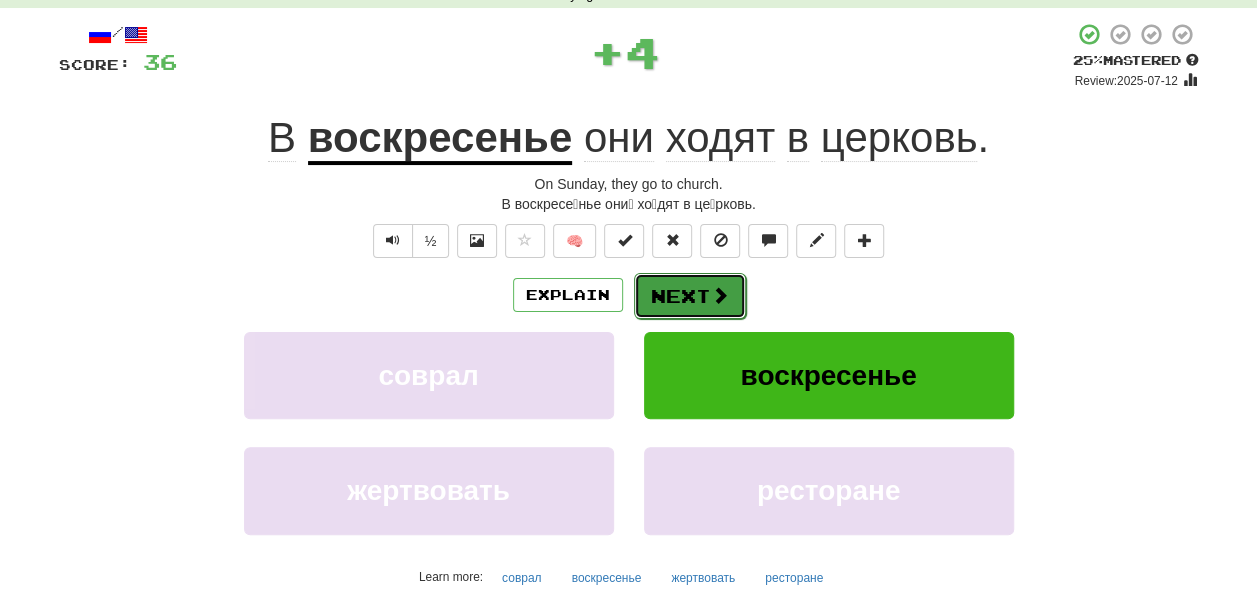 click on "Next" at bounding box center (690, 296) 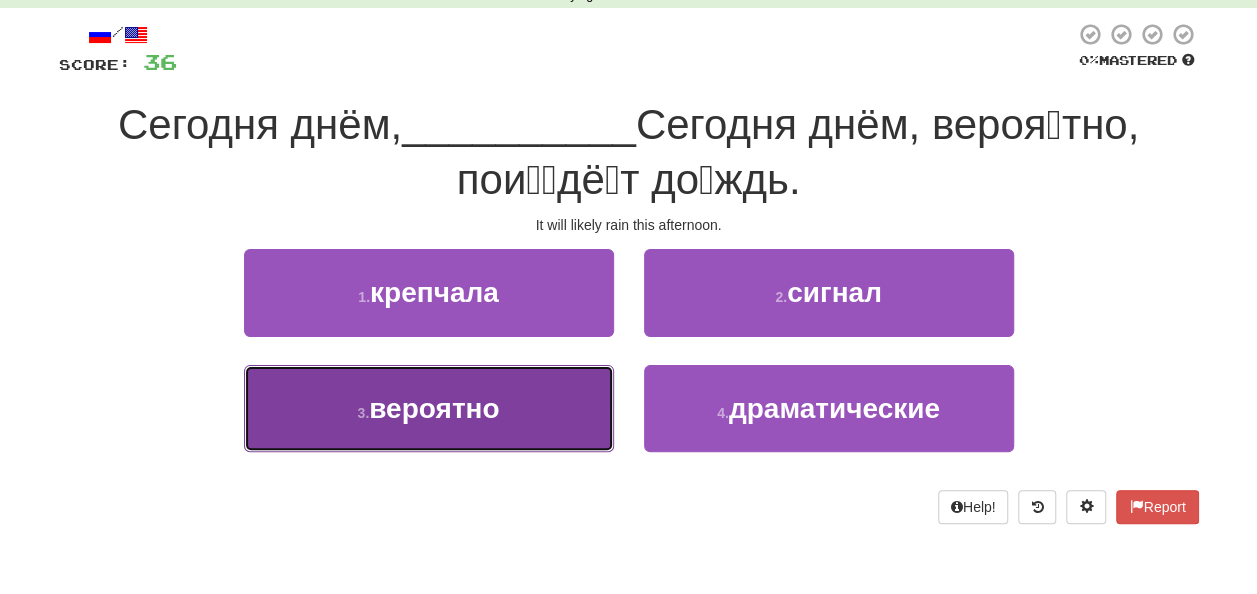 click on "3 .  вероятно" at bounding box center (429, 408) 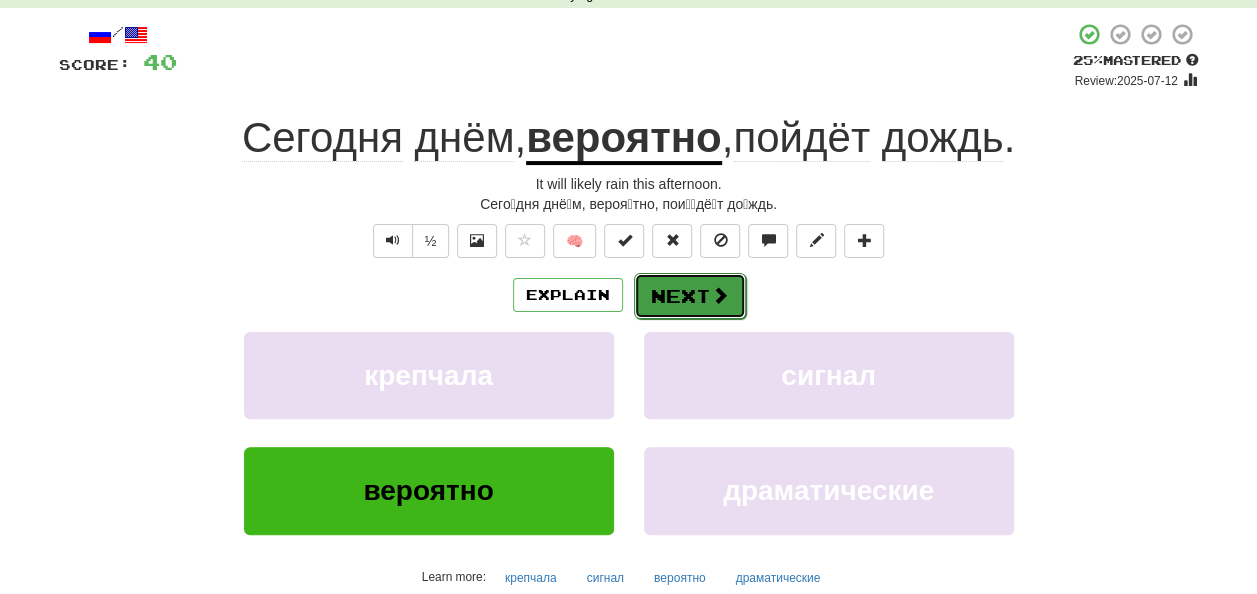click on "Next" at bounding box center (690, 296) 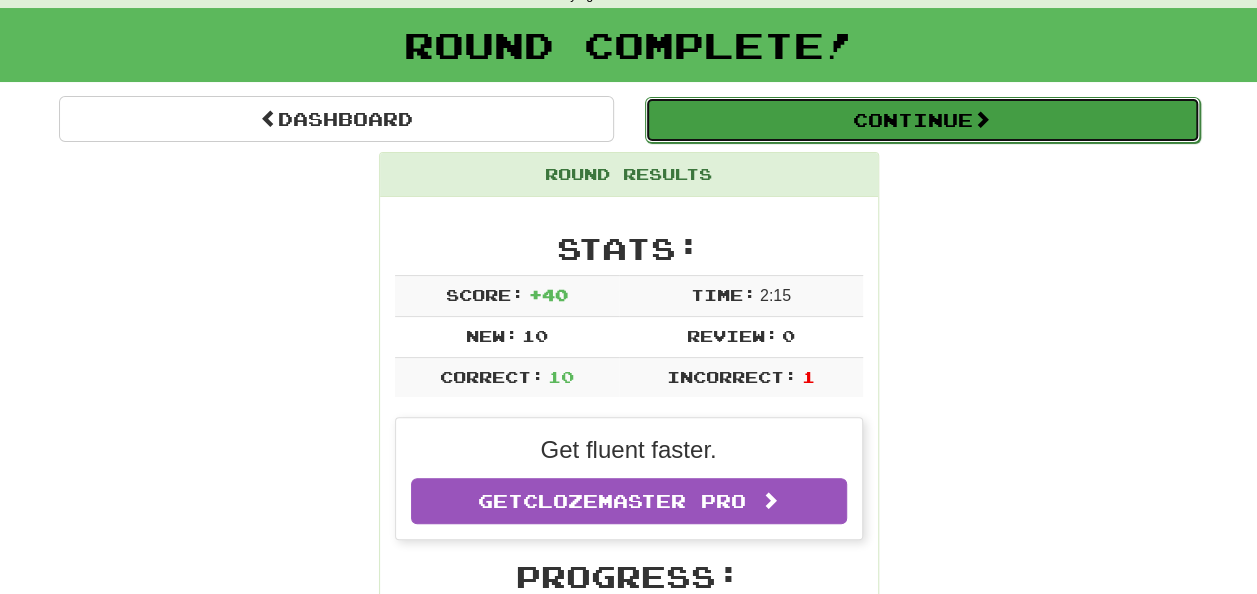 click on "Continue" at bounding box center (922, 120) 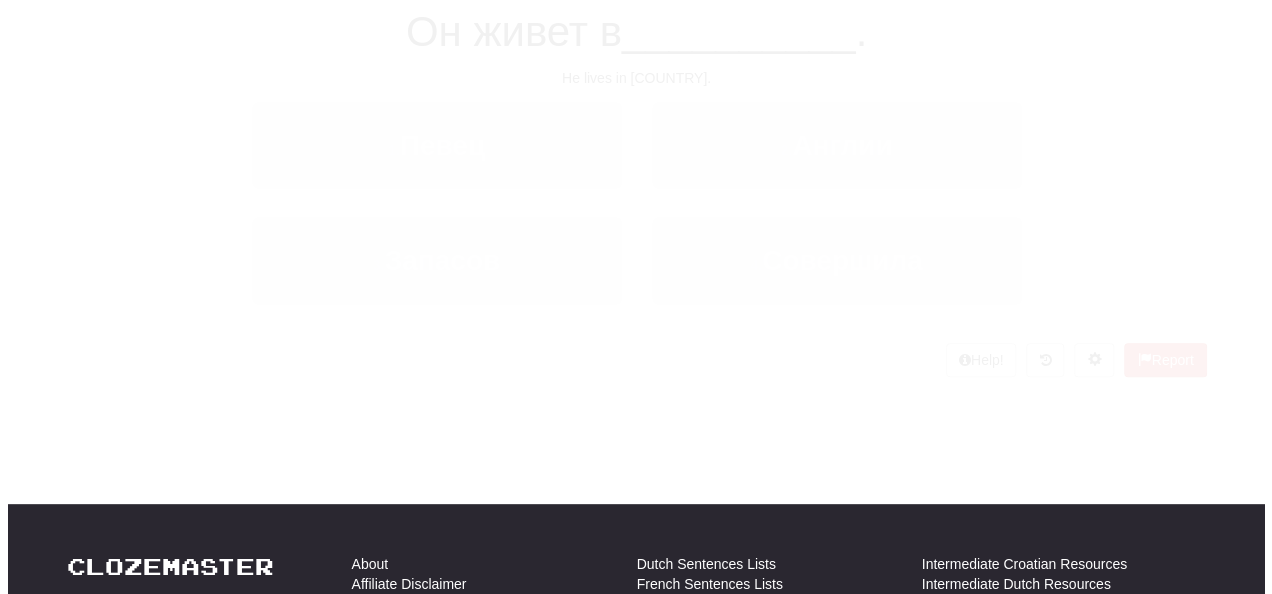 scroll, scrollTop: 100, scrollLeft: 0, axis: vertical 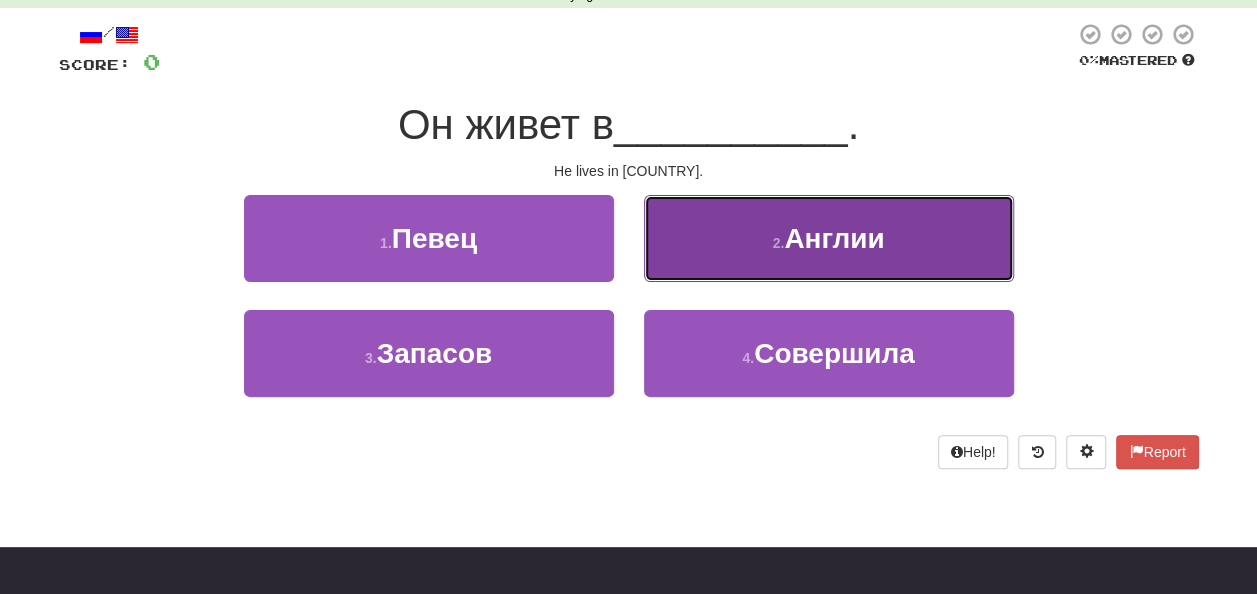 click on "2 .  Англии" at bounding box center [829, 238] 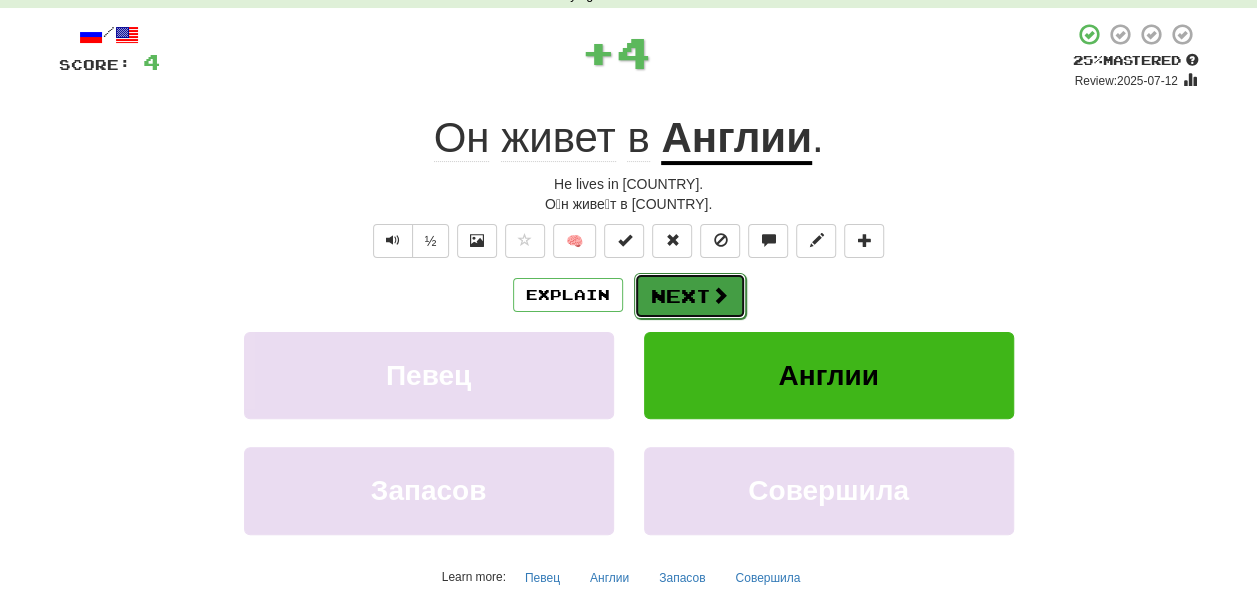click on "Next" at bounding box center [690, 296] 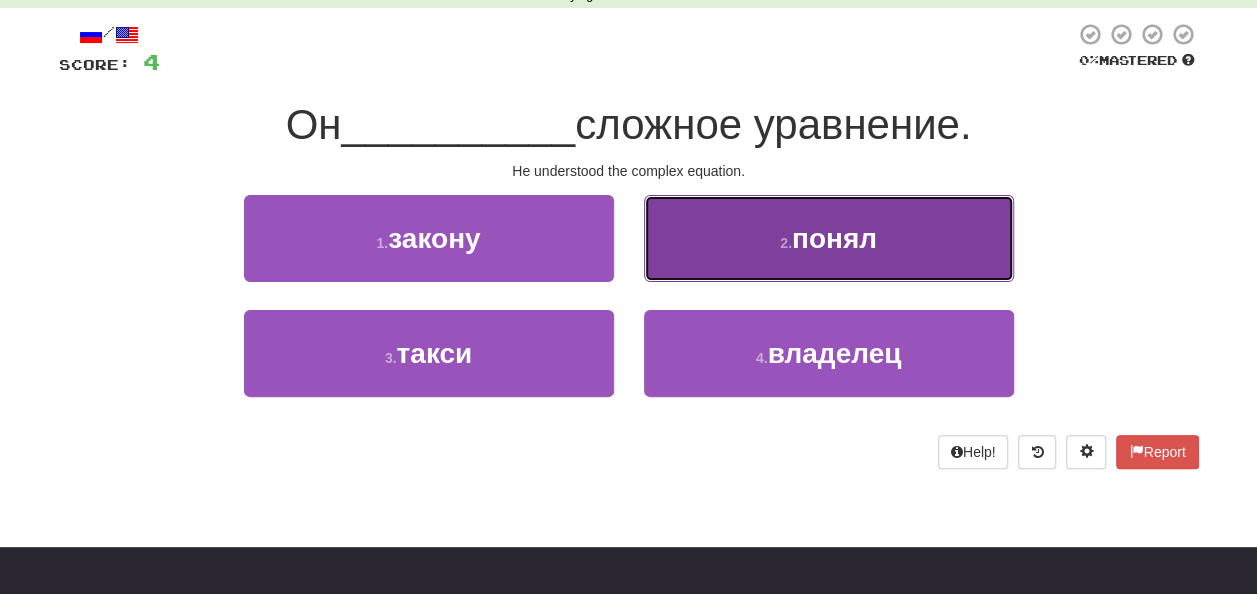 click on "2 .  понял" at bounding box center [829, 238] 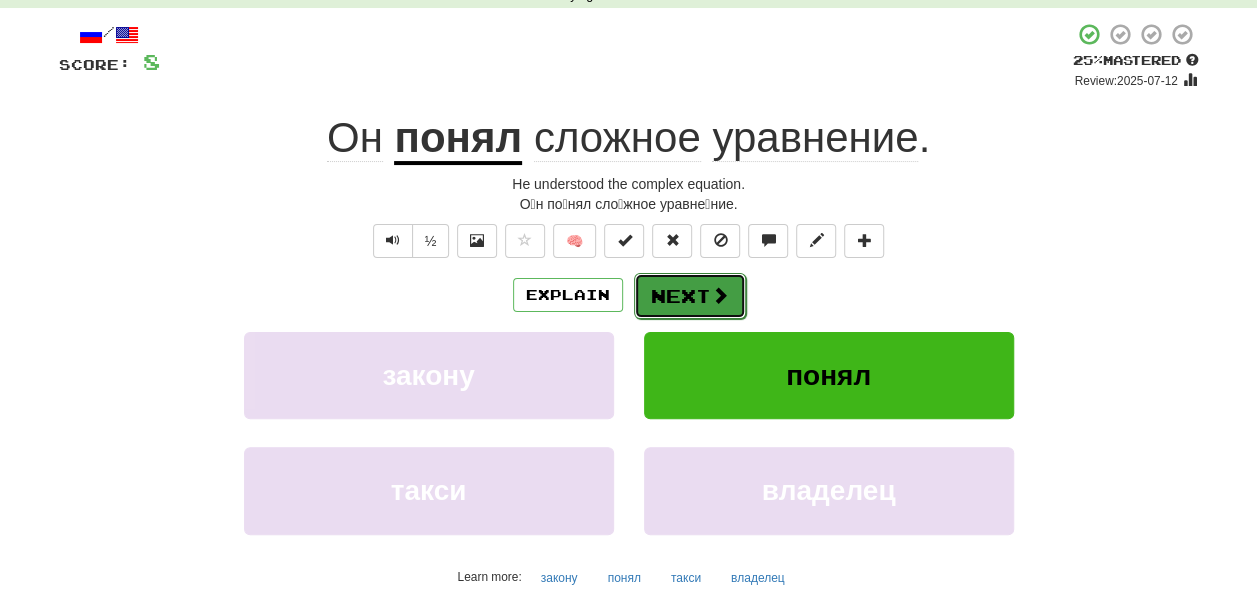 click on "Next" at bounding box center (690, 296) 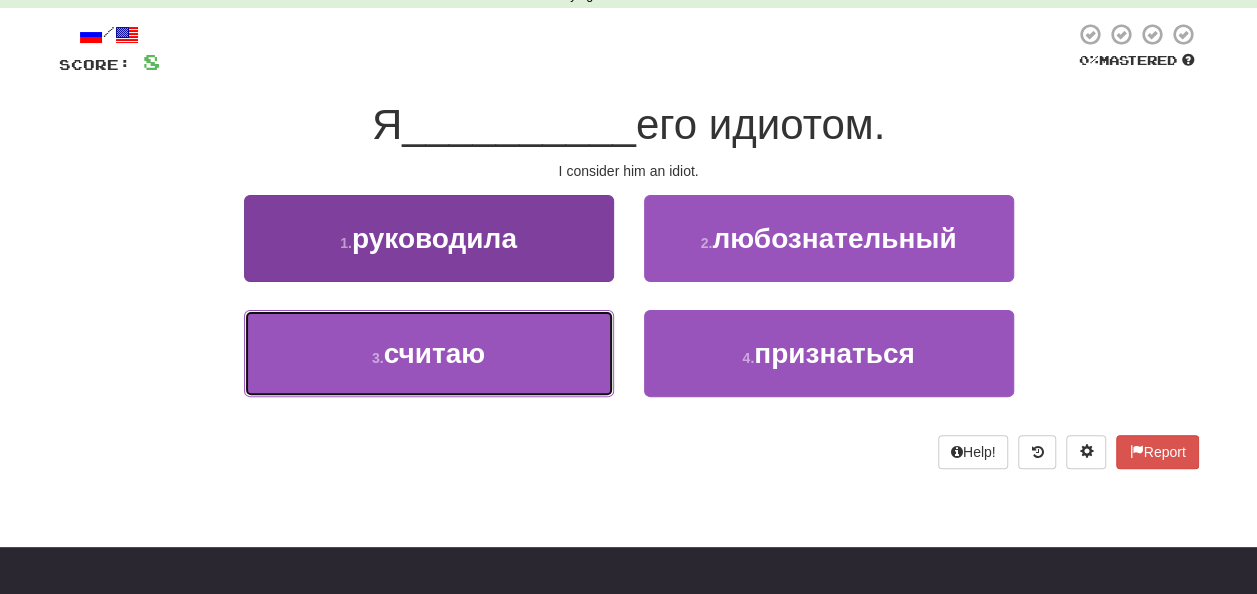 click on "считаю" at bounding box center [435, 353] 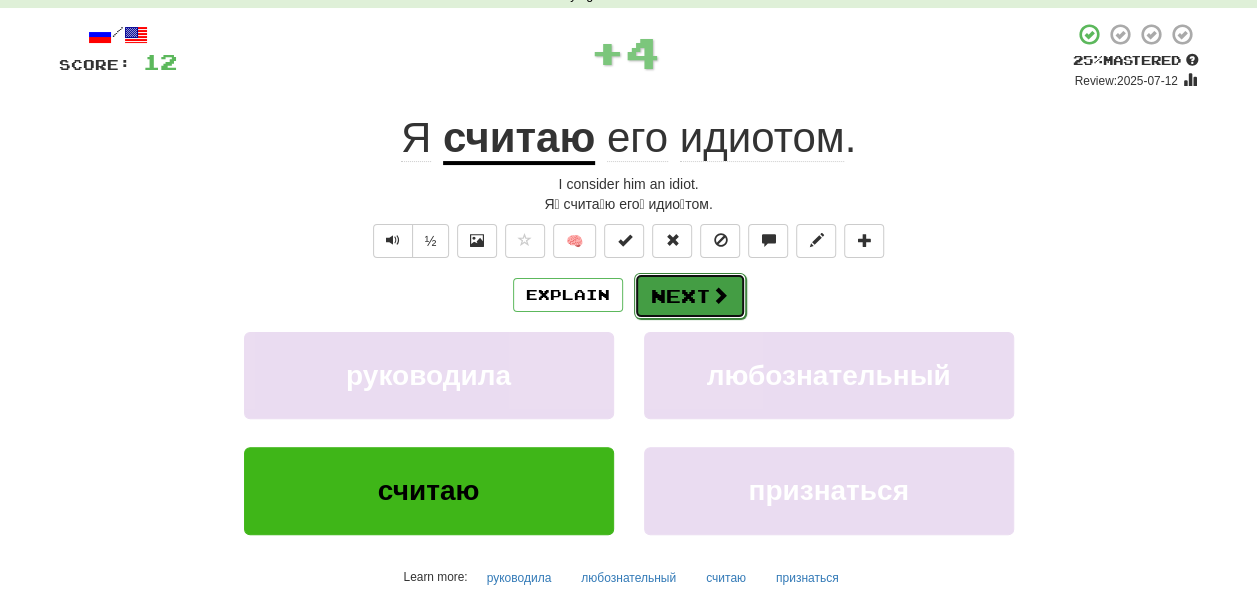 click at bounding box center [720, 295] 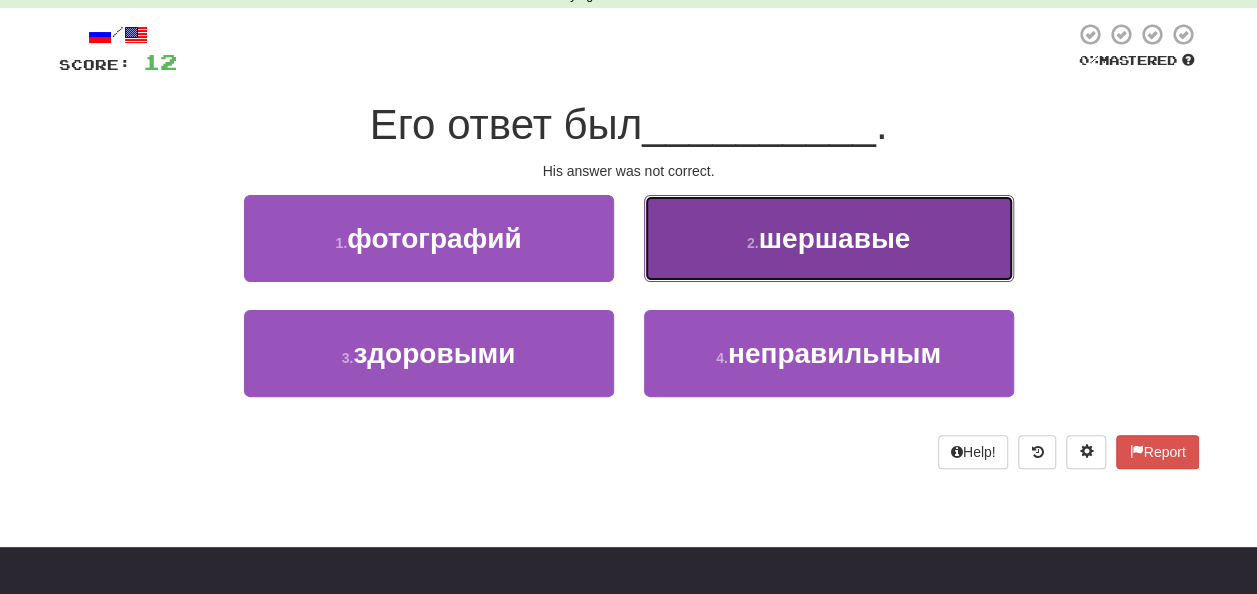 click on "шершавые" at bounding box center (835, 238) 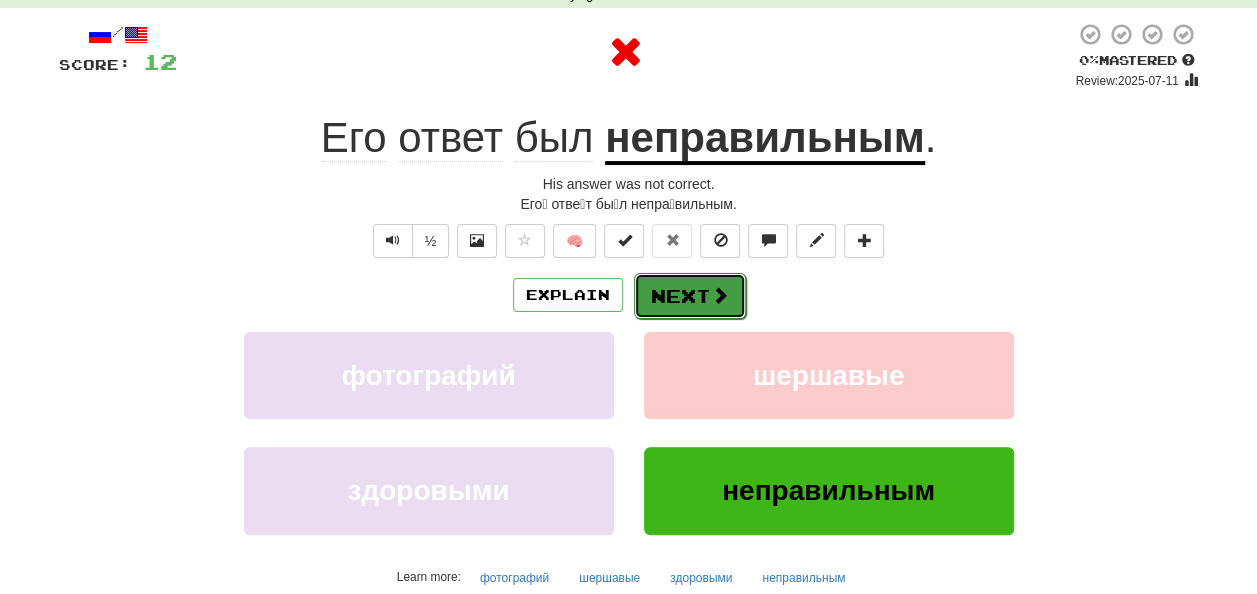 click on "Next" at bounding box center (690, 296) 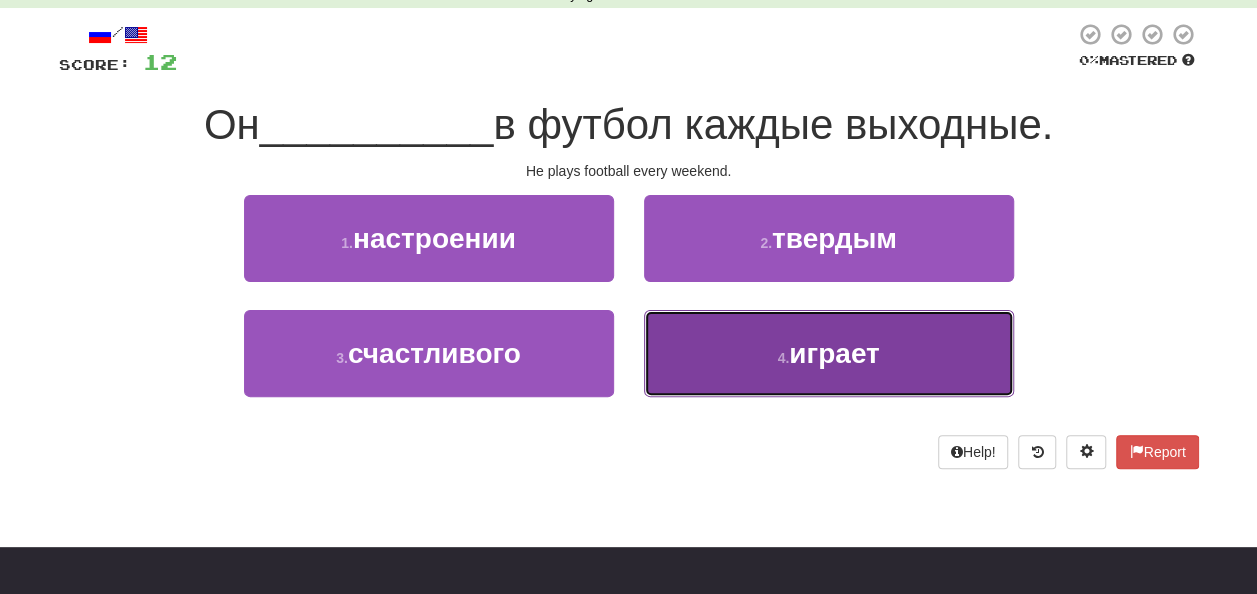 click on "4 .  играет" at bounding box center [829, 353] 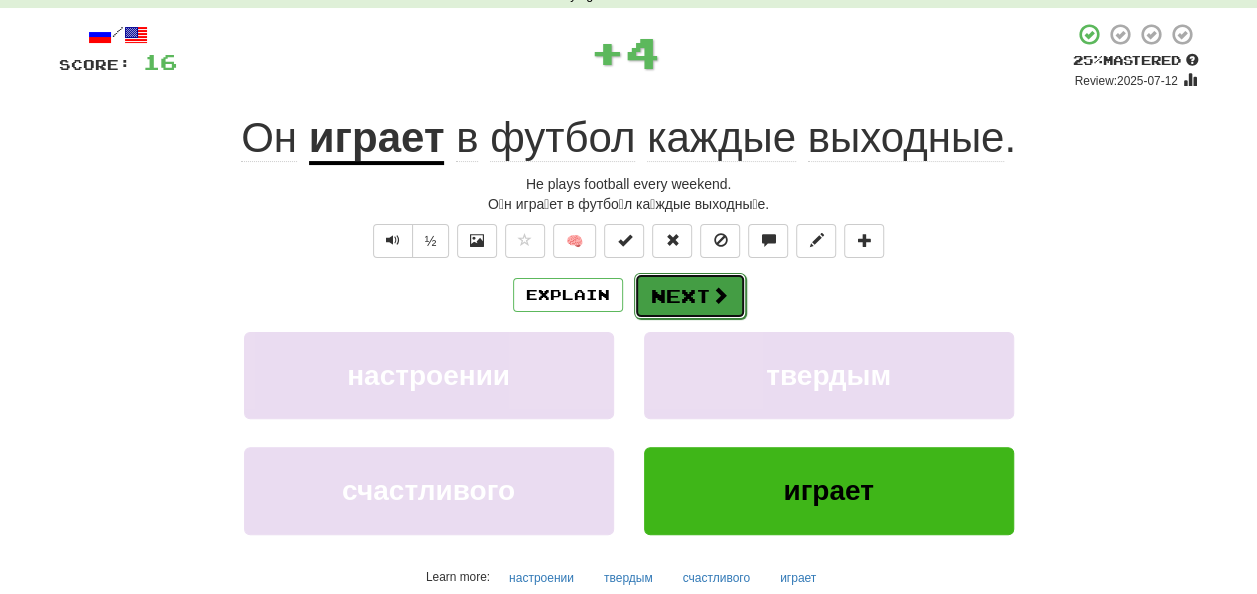 click on "Next" at bounding box center (690, 296) 